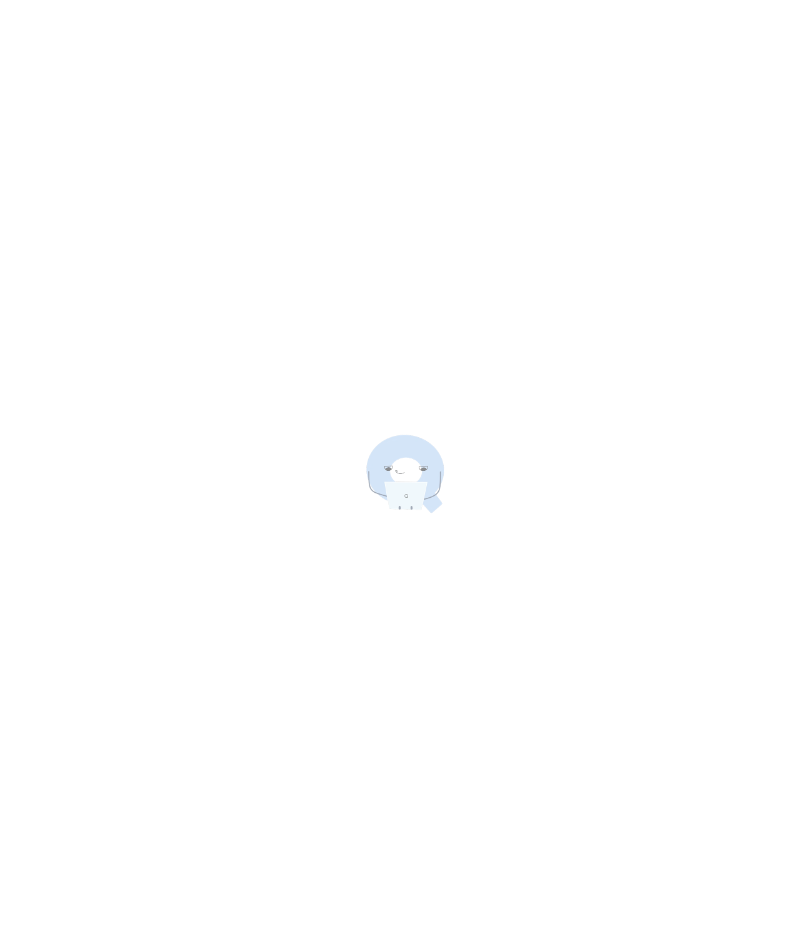 scroll, scrollTop: 0, scrollLeft: 0, axis: both 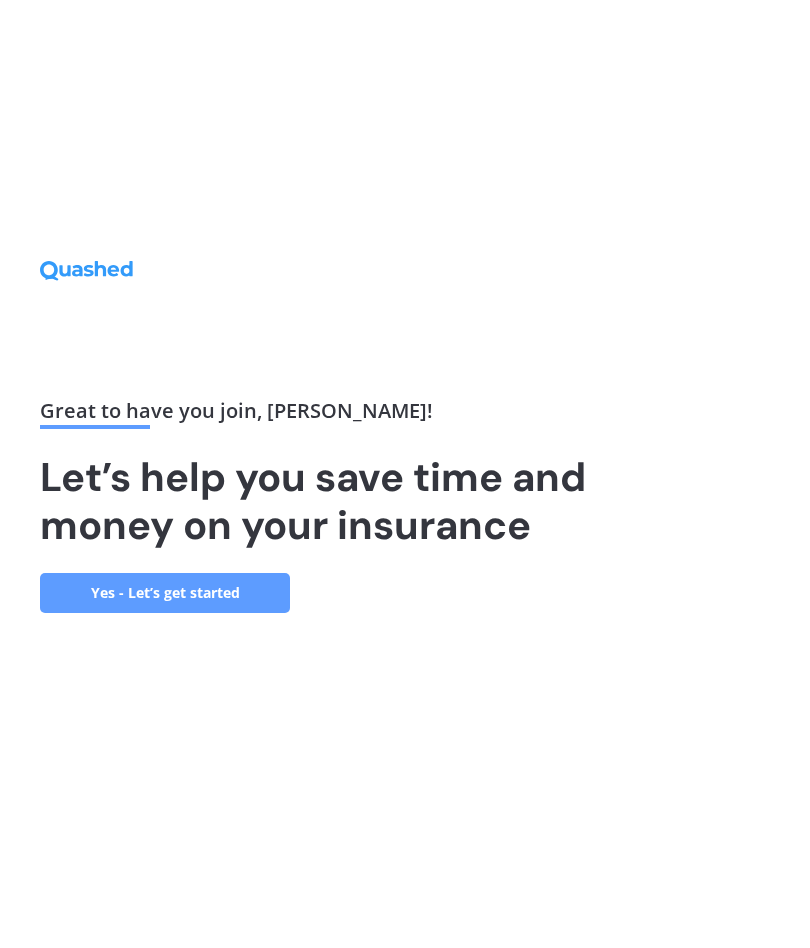 click on "Yes - Let’s get started" at bounding box center [165, 593] 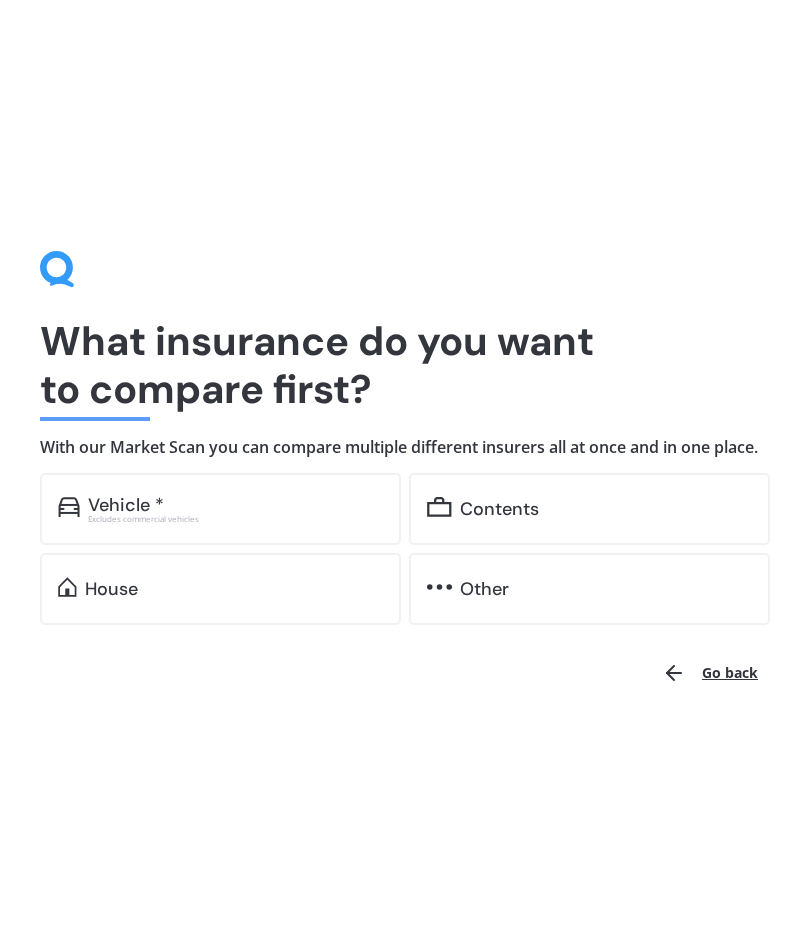 click on "Vehicle *" at bounding box center [126, 505] 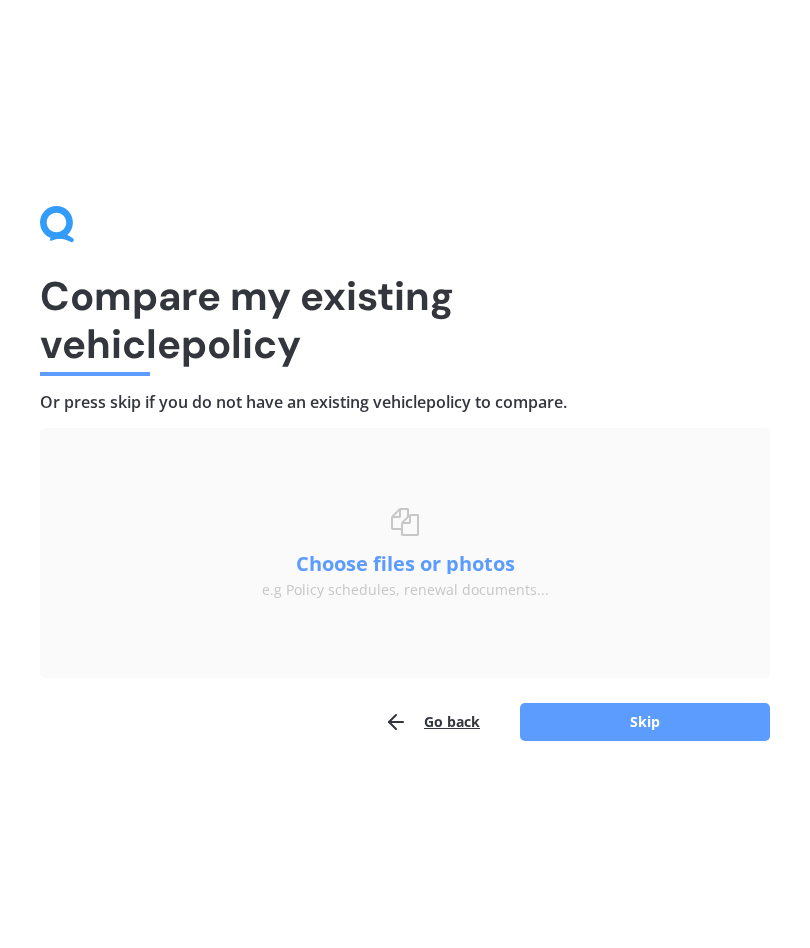 click on "Skip" at bounding box center (645, 722) 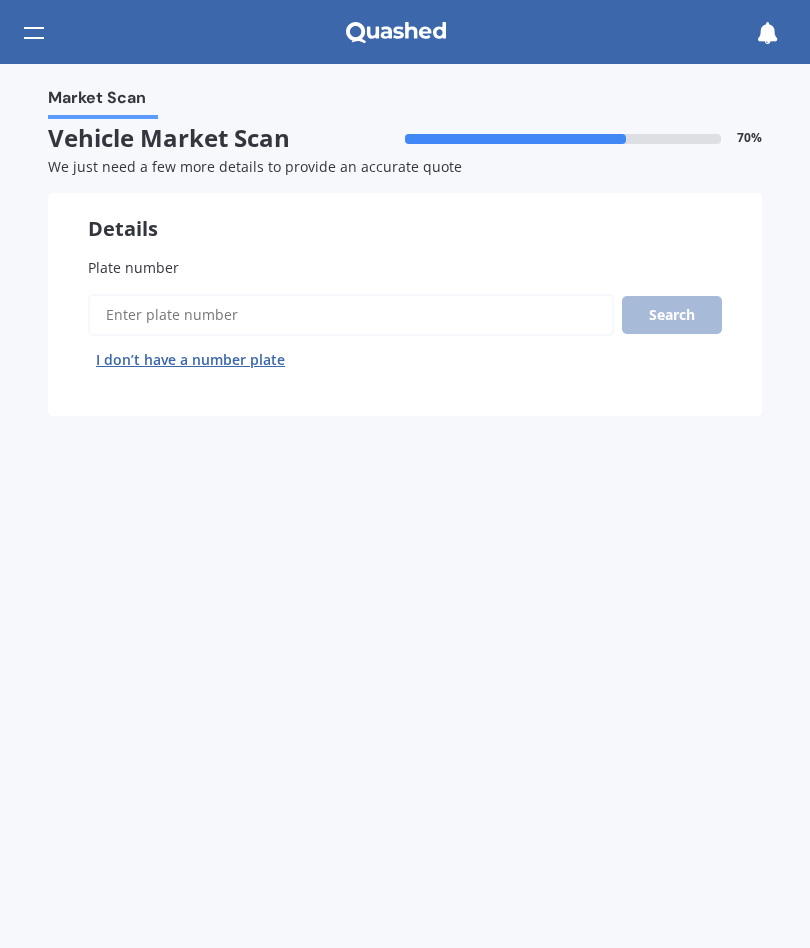 click on "Plate number" at bounding box center (351, 315) 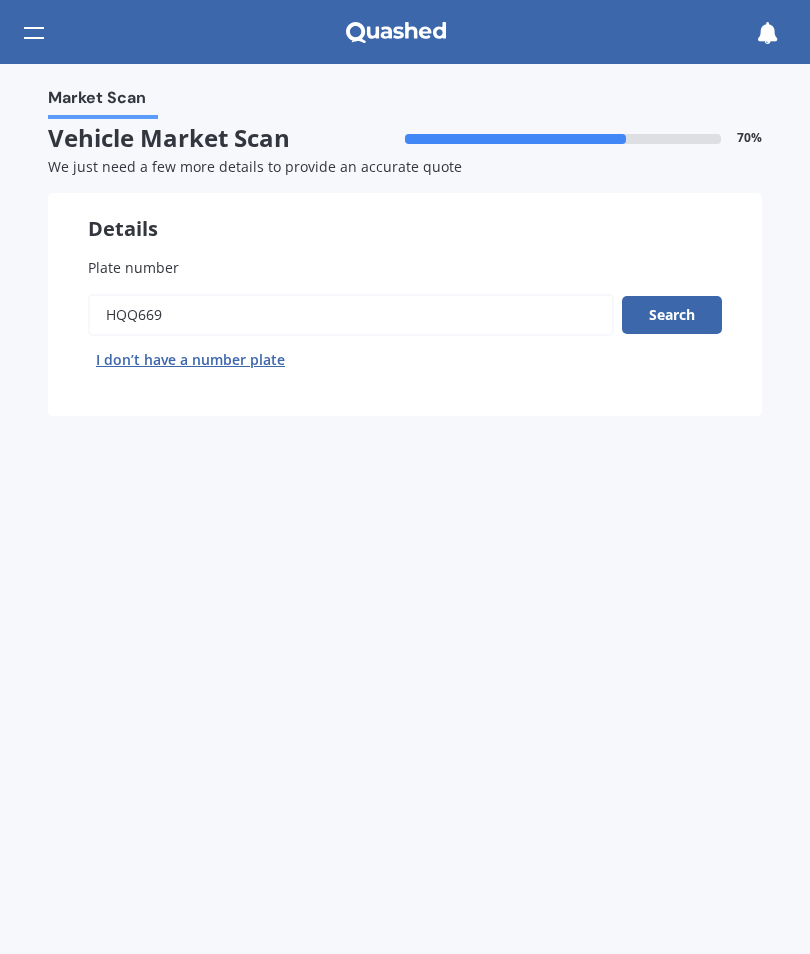 type on "HQQ669" 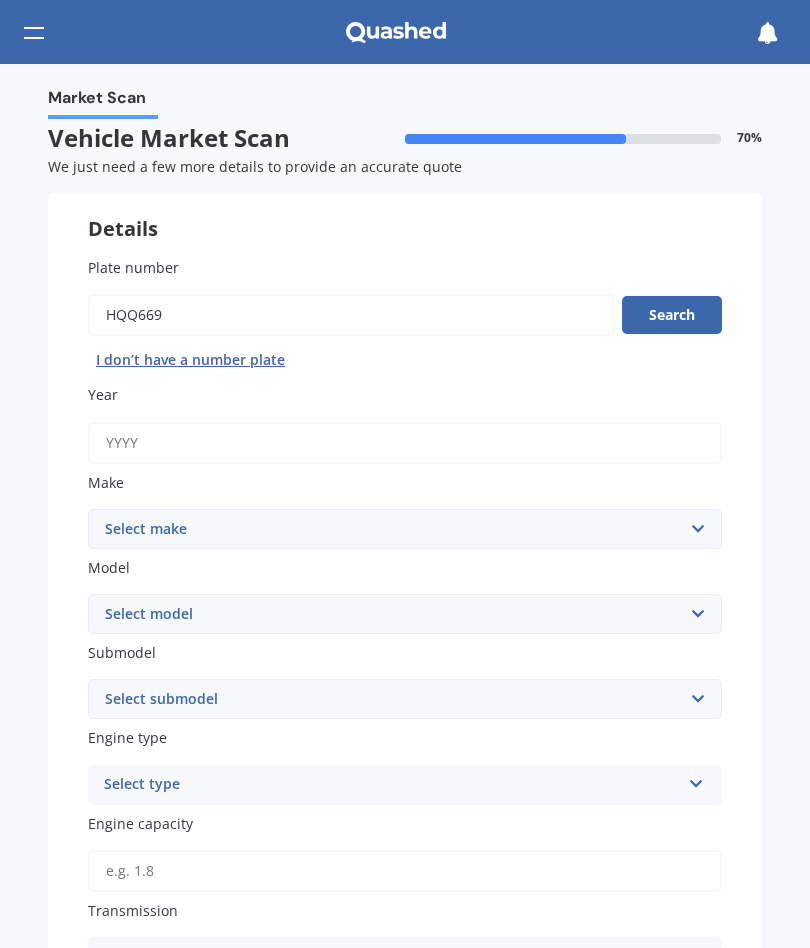 click on "Select make AC ALFA ROMEO ASTON [PERSON_NAME] AUDI AUSTIN BEDFORD Bentley BMW BYD CADILLAC CAN-AM CHERY CHEVROLET CHRYSLER Citroen CRUISEAIR CUPRA DAEWOO DAIHATSU DAIMLER DAMON DIAHATSU DODGE EXOCET FACTORY FIVE FERRARI FIAT Fiord FLEETWOOD FORD FOTON FRASER GEELY GENESIS GEORGIE BOY GMC GREAT WALL GWM [PERSON_NAME] HINO [PERSON_NAME] HOLIDAY RAMBLER HONDA HUMMER HYUNDAI INFINITI ISUZU IVECO JAC JAECOO JAGUAR JEEP KGM KIA LADA LAMBORGHINI LANCIA LANDROVER LDV LEXUS LINCOLN LOTUS LUNAR M.G M.G. MAHINDRA MASERATI MAZDA MCLAREN MERCEDES AMG Mercedes Benz MERCEDES-AMG MERCURY MINI MITSUBISHI [PERSON_NAME] NEWMAR NISSAN OMODA OPEL OXFORD PEUGEOT Plymouth Polestar PONTIAC PORSCHE PROTON RAM Range Rover Rayne RENAULT ROLLS ROYCE ROVER SAAB SATURN SEAT SHELBY SKODA SMART SSANGYONG SUBARU SUZUKI TATA TESLA TIFFIN Toyota TRIUMPH TVR Vauxhall VOLKSWAGEN VOLVO WESTFIELD WINNEBAGO ZX" at bounding box center (405, 529) 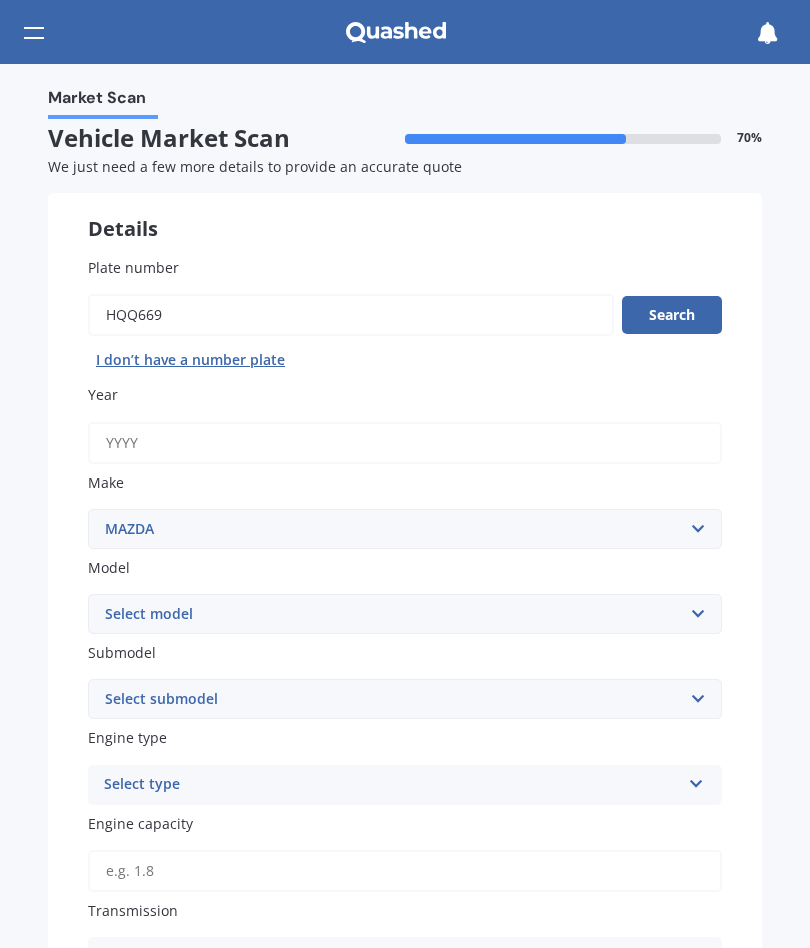 click on "Select model 121 2 3 323 323 / Familia 6 626 929 Atenza Autozam Axela AZ3 B2000 B2200 B2500 B2600 B2600i Biante Bongo Bounty BT50 Capella Cronos CX-30 CX-60 CX-8 CX-80 CX3 CX30 CX5 CX7 CX8 CX9 Demio E1800 Van E2000 E2200 Vans E2500 E2500 Van E3000 E4100 Efini Etude Eunos Familia [PERSON_NAME] Levante [PERSON_NAME] Millenia MPV MS6 MS8 MS9 MX-3 MX-30 MX-5 MX-6 Neo Persona Premacy Presseo Proceed Revue Rotary RX7 RX8 Sapporo Sentia T2000 T2600 T3000 T3500 T4000 T4100 T4600 Titan 1.5/2.0 Tonnes Titan 5 Tonne Tribute Verisa" at bounding box center [405, 614] 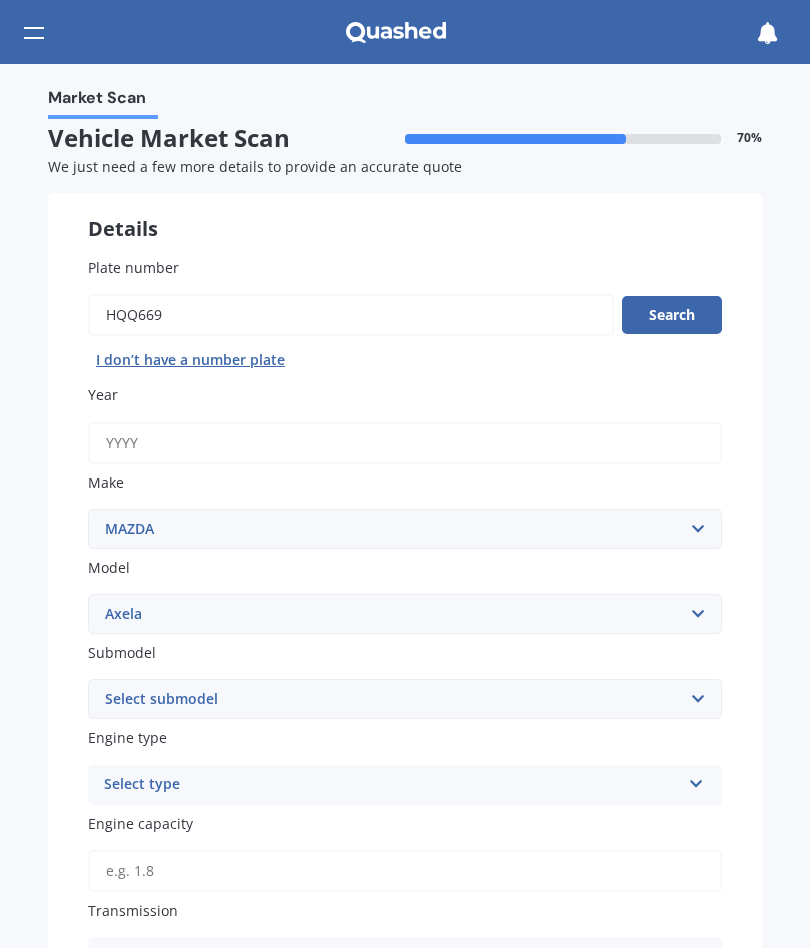 click on "Select submodel (All other) 2.3 Sporthatch 2.3 turbo Hatchback Hatchback turbo diesel Hybrid SP23 Sporthatch diesel" at bounding box center [405, 699] 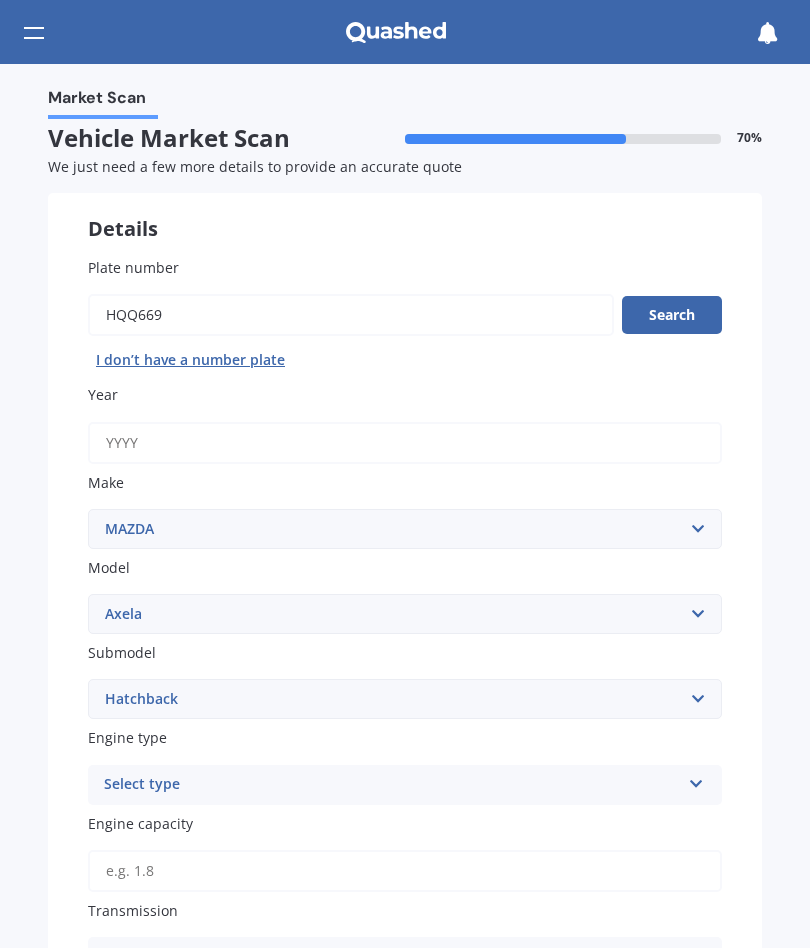click at bounding box center (696, 780) 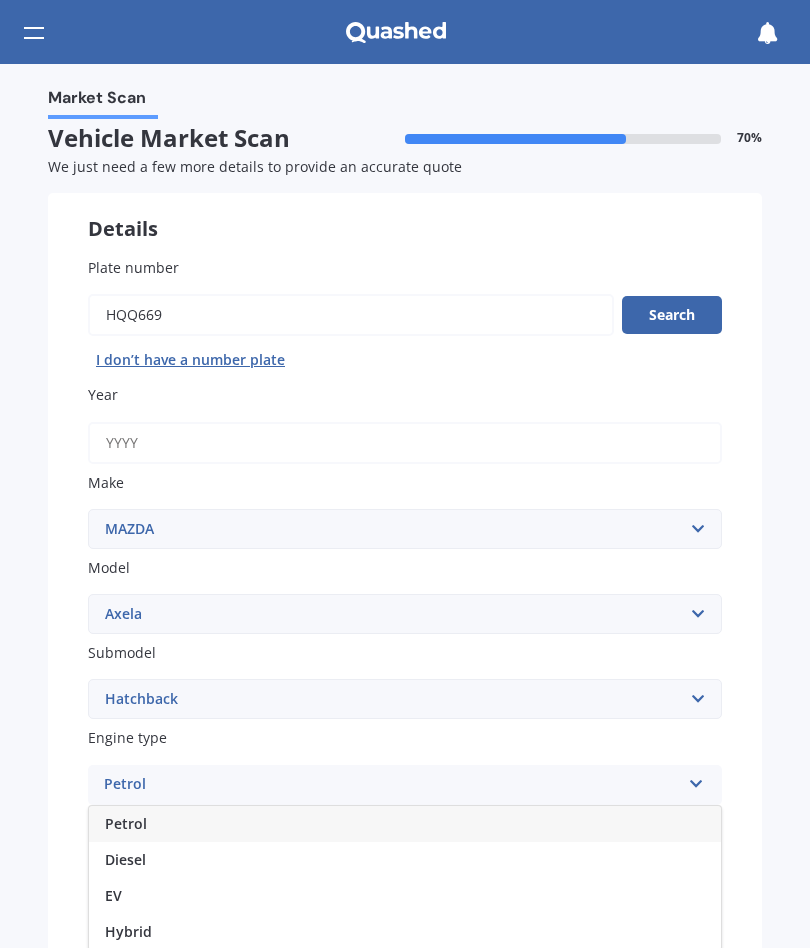 click on "Petrol" at bounding box center (126, 823) 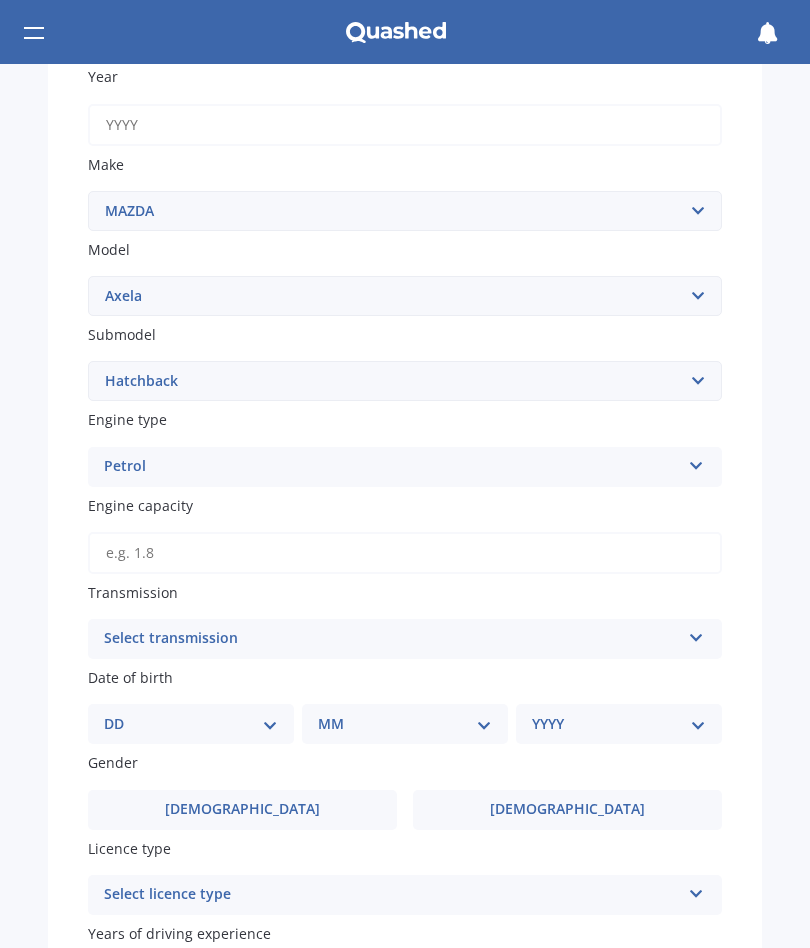 scroll, scrollTop: 319, scrollLeft: 0, axis: vertical 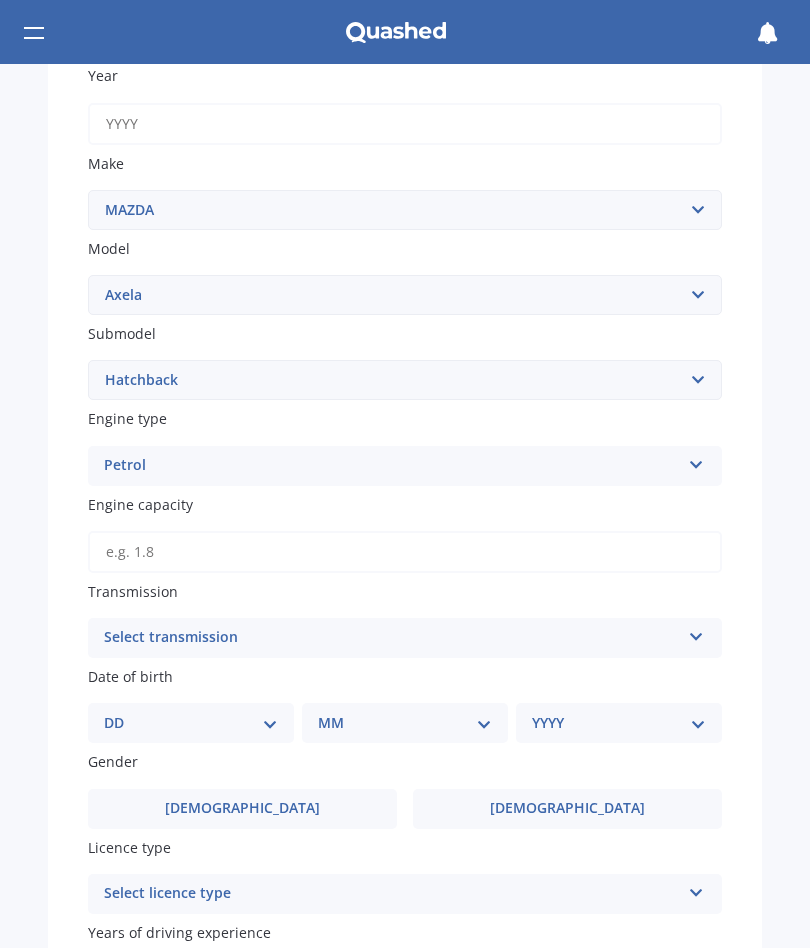 click on "DD 01 02 03 04 05 06 07 08 09 10 11 12 13 14 15 16 17 18 19 20 21 22 23 24 25 26 27 28 29 30 31" at bounding box center [191, 723] 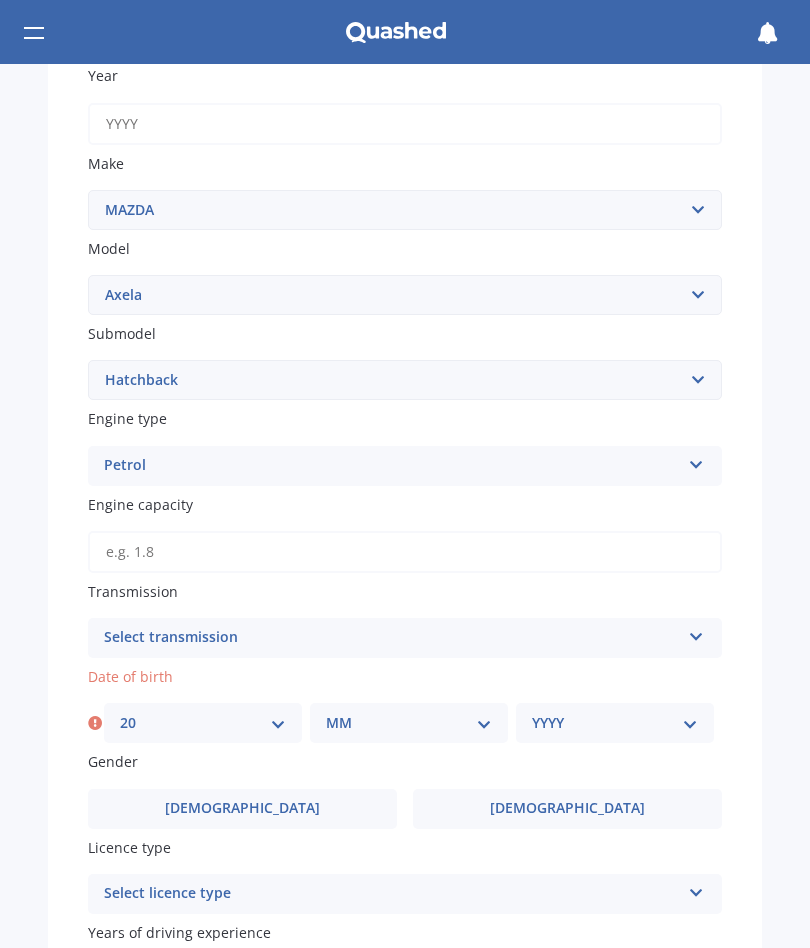 click on "MM 01 02 03 04 05 06 07 08 09 10 11 12" at bounding box center [409, 723] 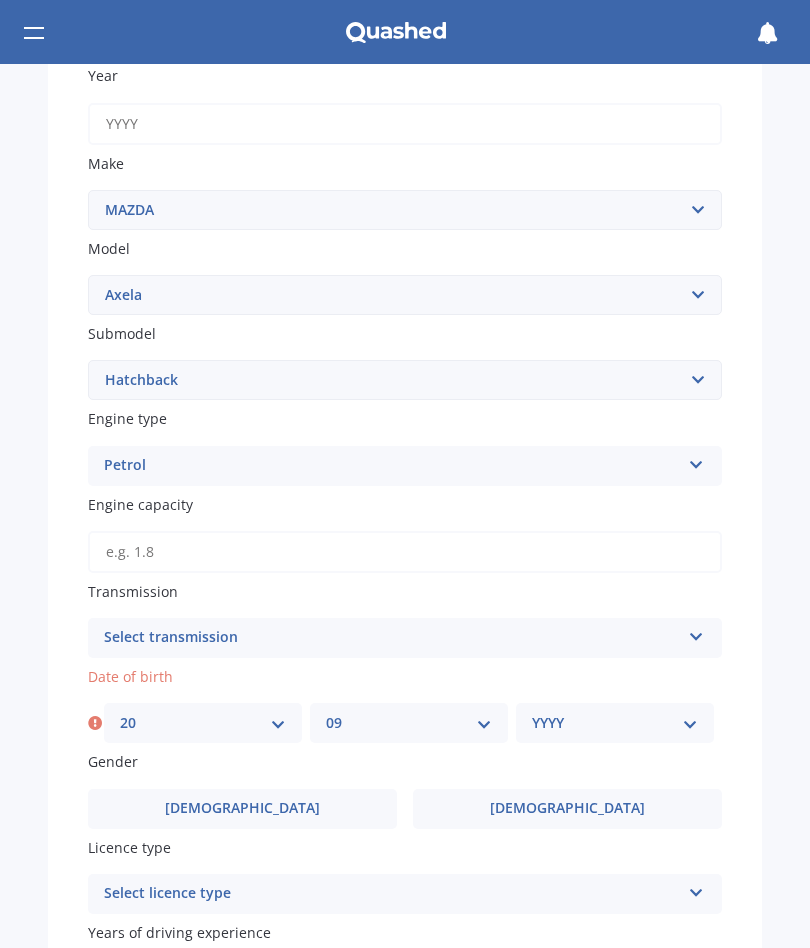 click on "YYYY 2025 2024 2023 2022 2021 2020 2019 2018 2017 2016 2015 2014 2013 2012 2011 2010 2009 2008 2007 2006 2005 2004 2003 2002 2001 2000 1999 1998 1997 1996 1995 1994 1993 1992 1991 1990 1989 1988 1987 1986 1985 1984 1983 1982 1981 1980 1979 1978 1977 1976 1975 1974 1973 1972 1971 1970 1969 1968 1967 1966 1965 1964 1963 1962 1961 1960 1959 1958 1957 1956 1955 1954 1953 1952 1951 1950 1949 1948 1947 1946 1945 1944 1943 1942 1941 1940 1939 1938 1937 1936 1935 1934 1933 1932 1931 1930 1929 1928 1927 1926" at bounding box center [615, 723] 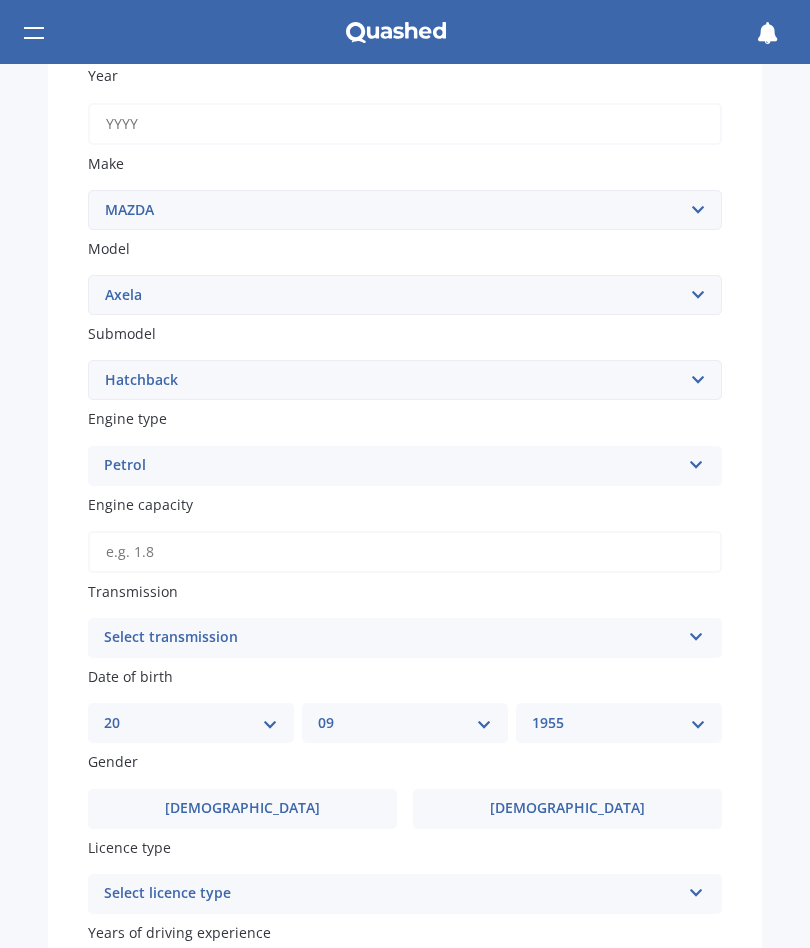 click on "[DEMOGRAPHIC_DATA]" at bounding box center [567, 808] 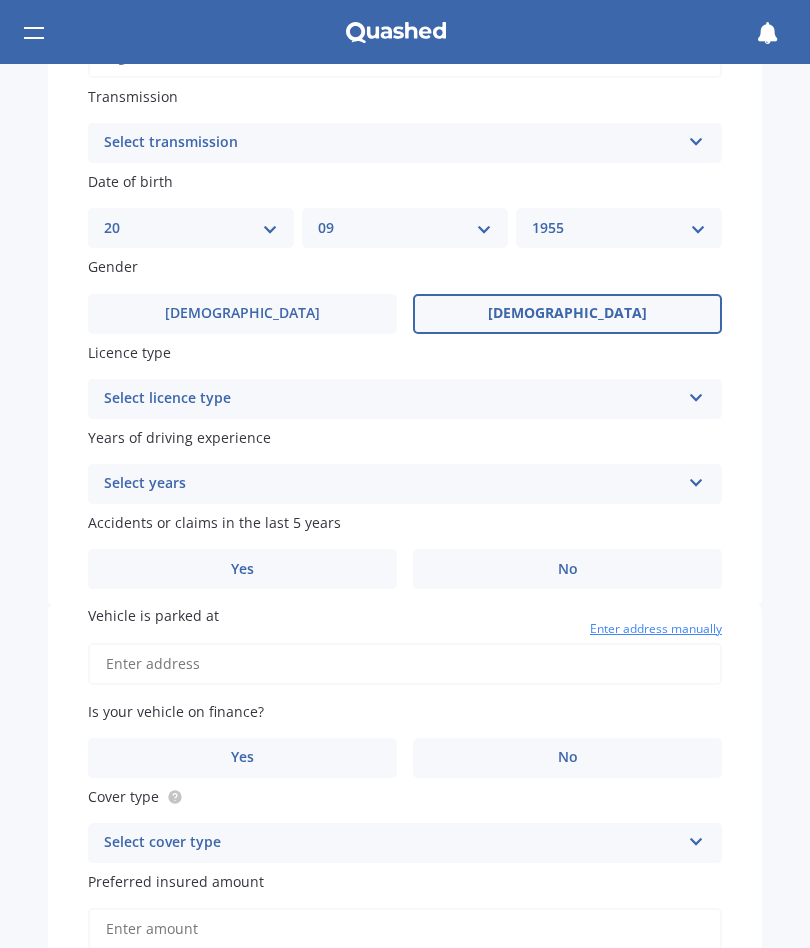 scroll, scrollTop: 849, scrollLeft: 0, axis: vertical 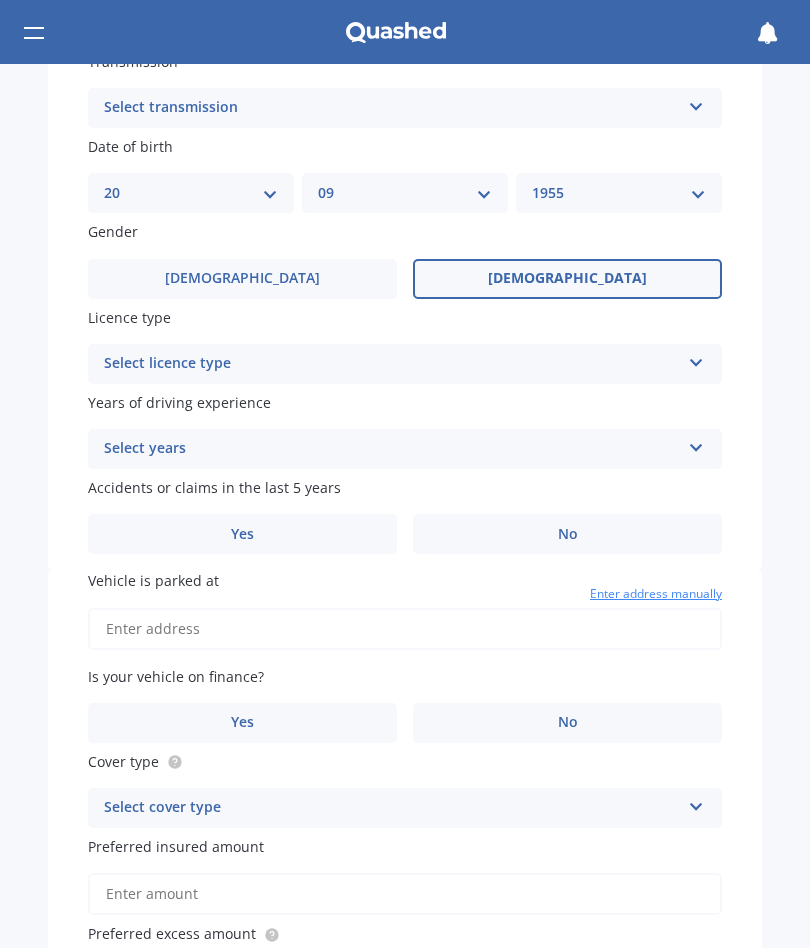 click at bounding box center [696, 359] 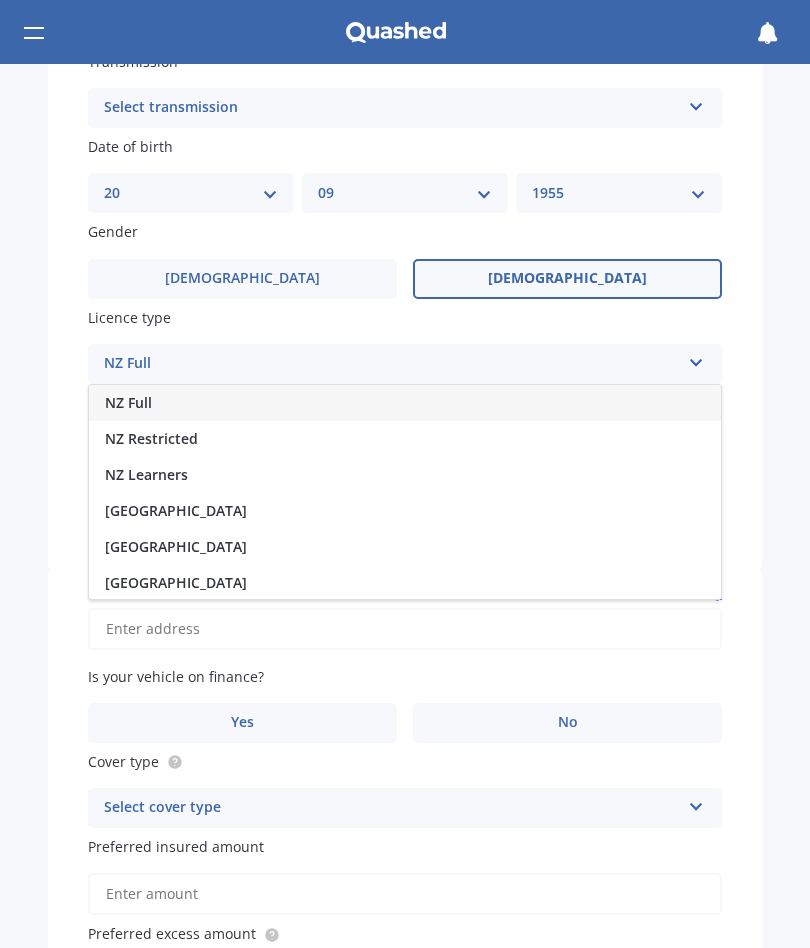 click on "NZ Full" at bounding box center (128, 402) 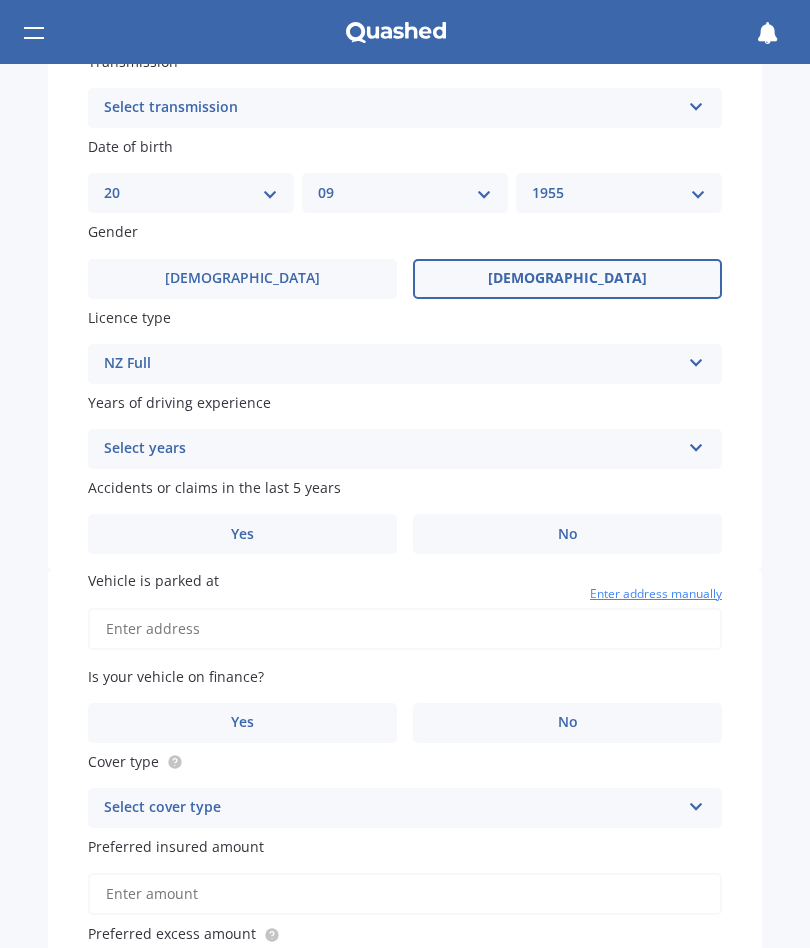 click at bounding box center (696, 444) 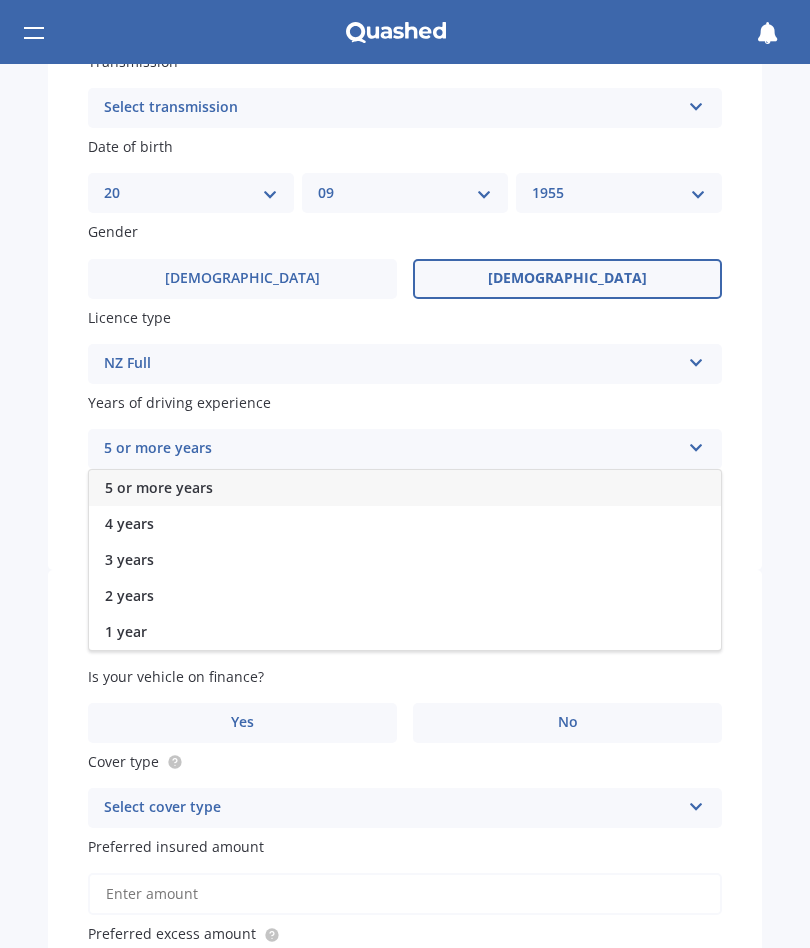 click on "5 or more years" at bounding box center (159, 487) 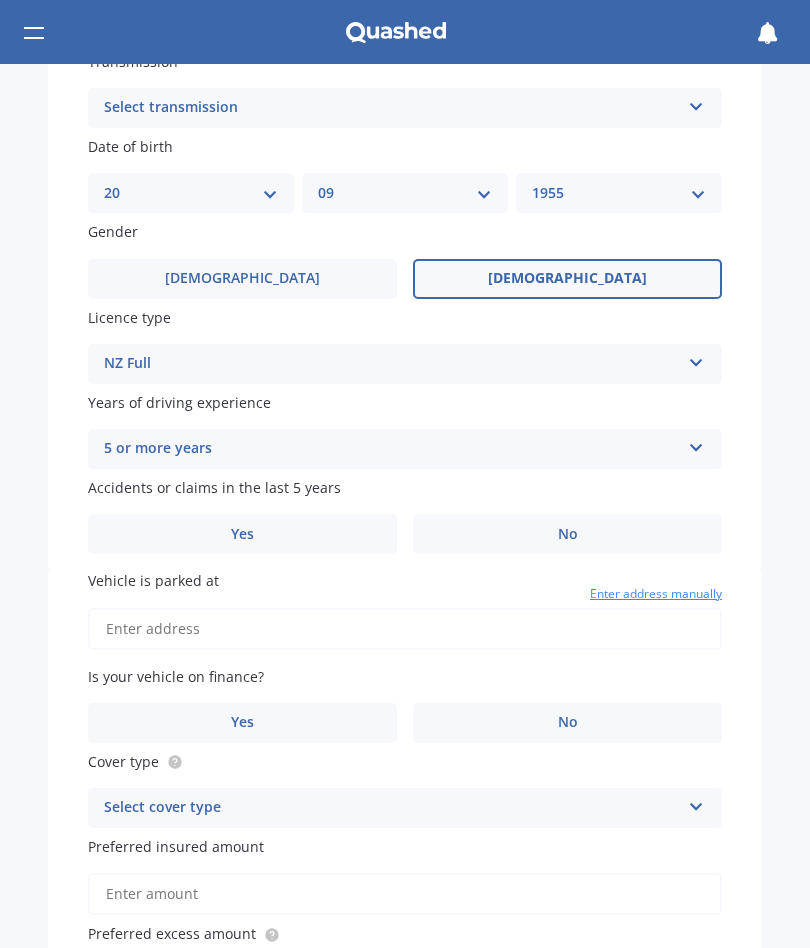 click on "No" at bounding box center [568, 534] 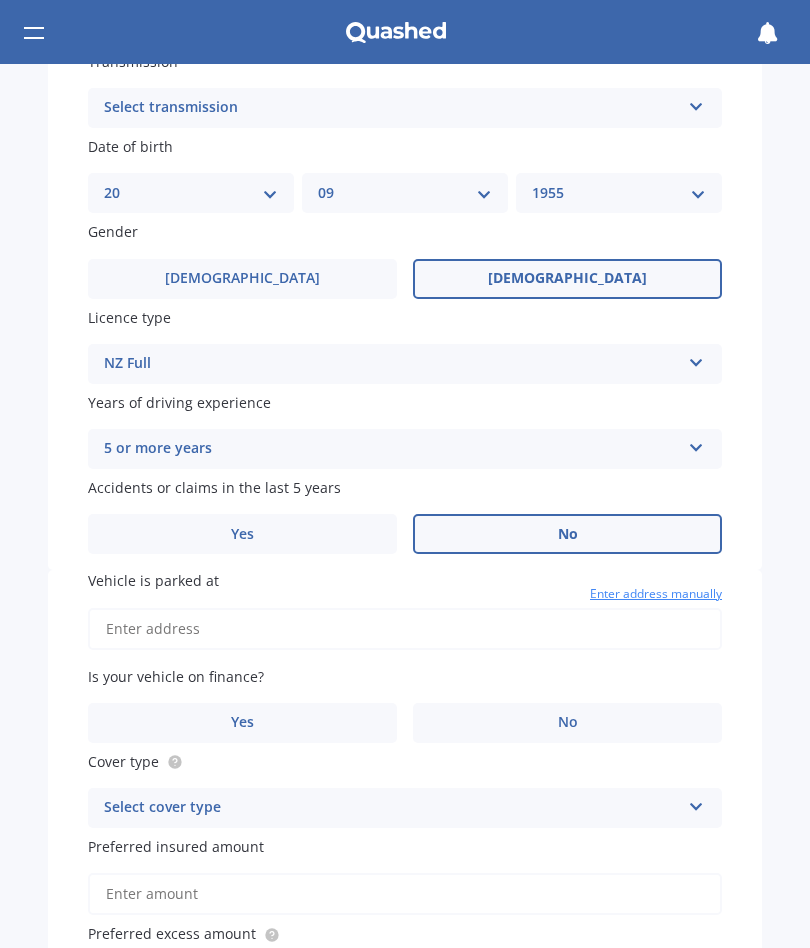 click on "Vehicle is parked at" at bounding box center [405, 629] 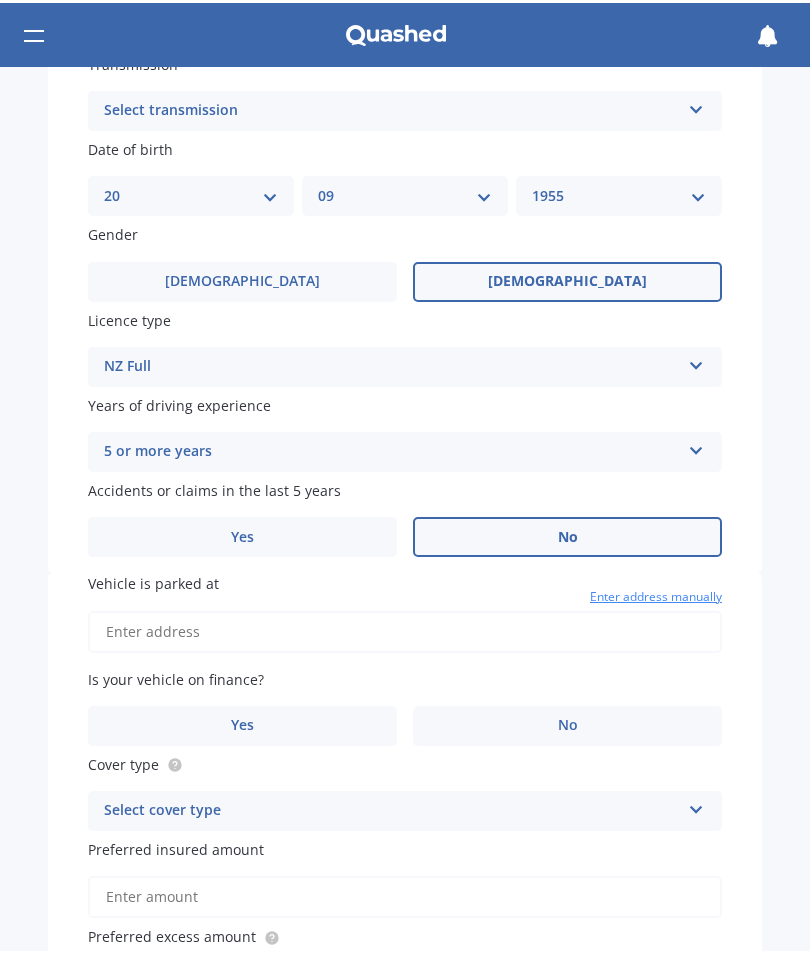 scroll, scrollTop: 0, scrollLeft: 0, axis: both 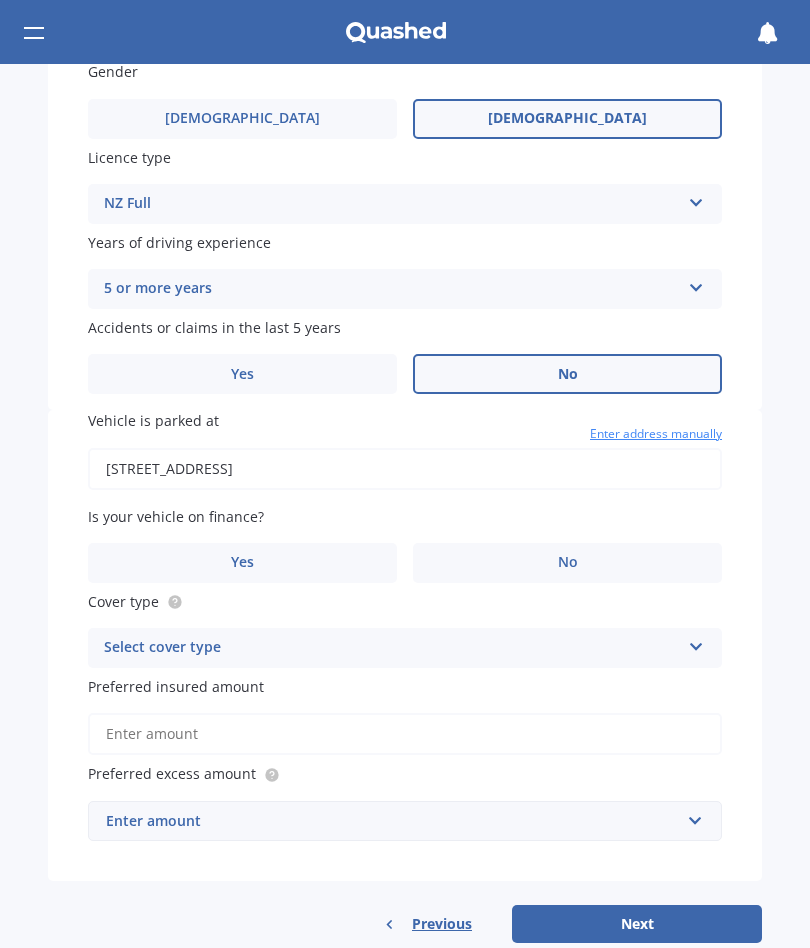 type on "[STREET_ADDRESS]" 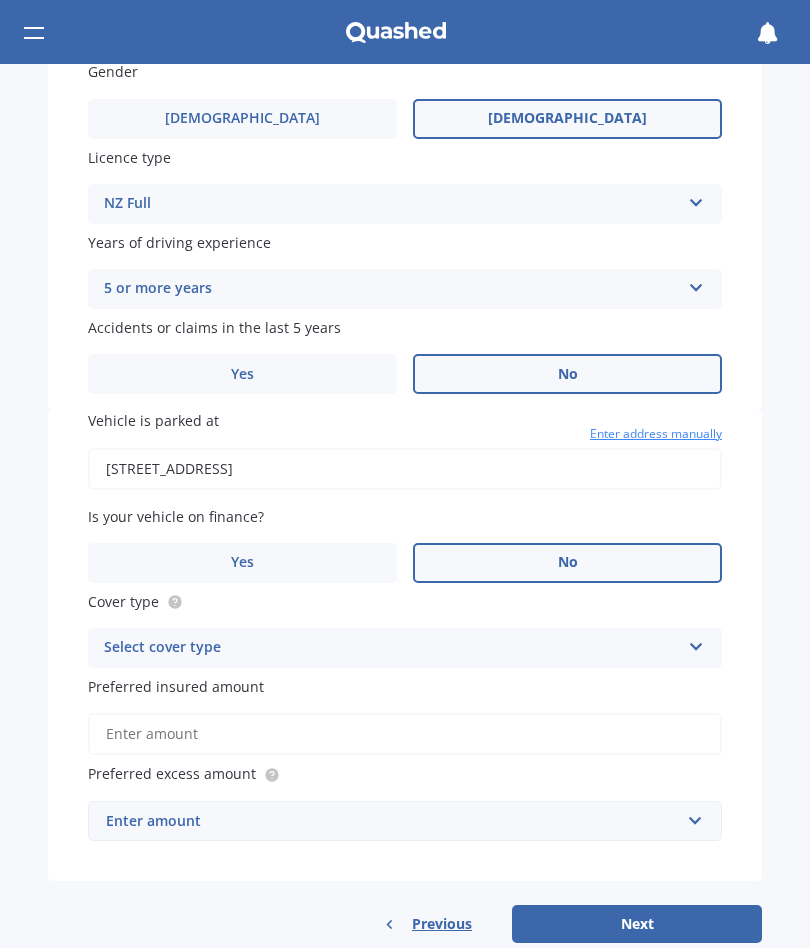 click at bounding box center [696, 643] 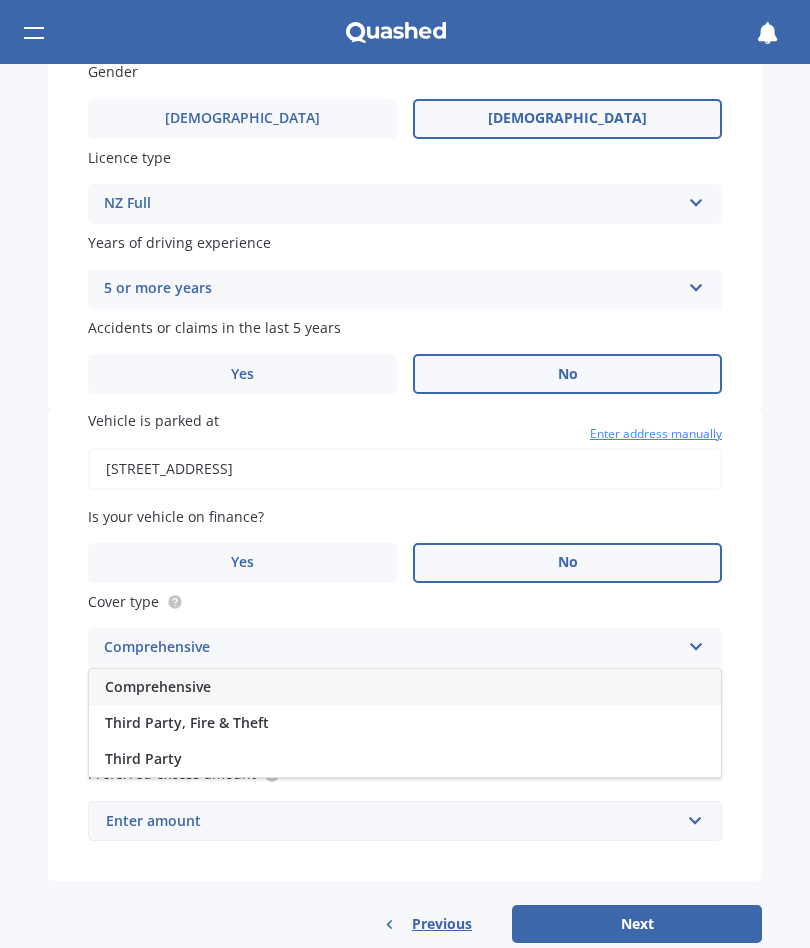 click on "Comprehensive" at bounding box center [158, 686] 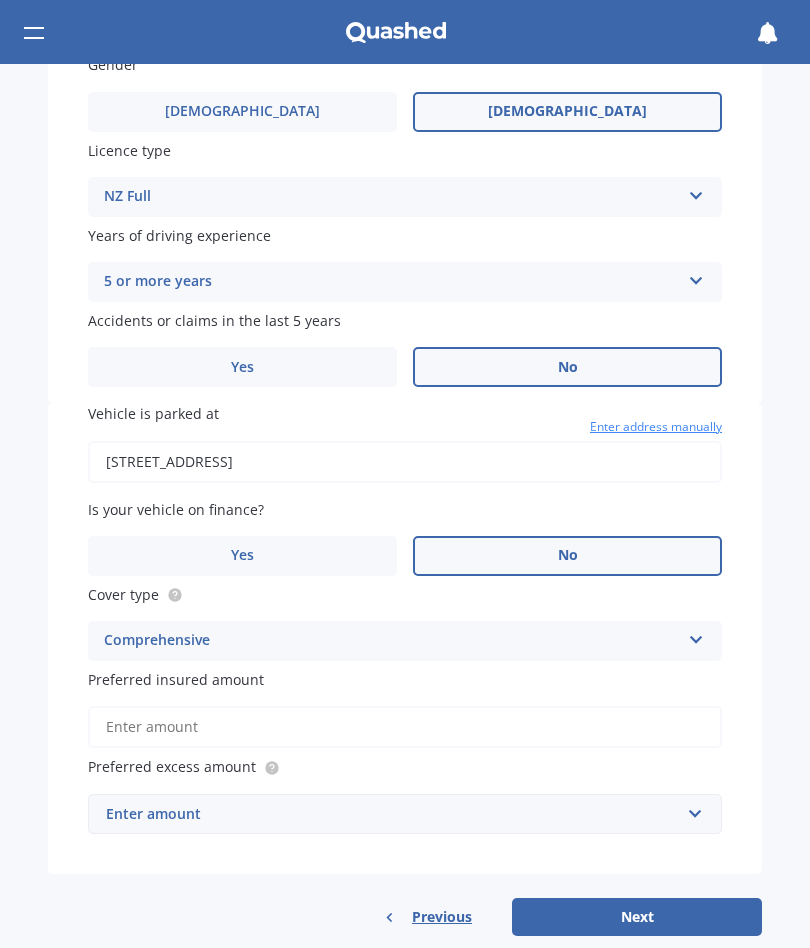 scroll, scrollTop: 1015, scrollLeft: 0, axis: vertical 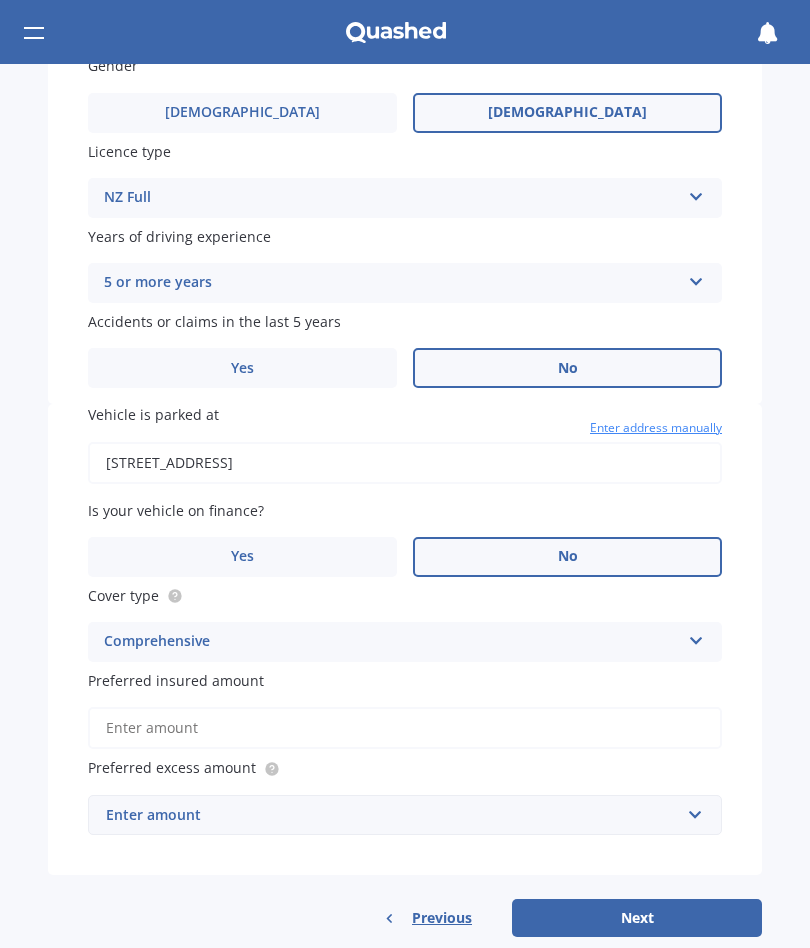 click on "Preferred insured amount" at bounding box center [405, 728] 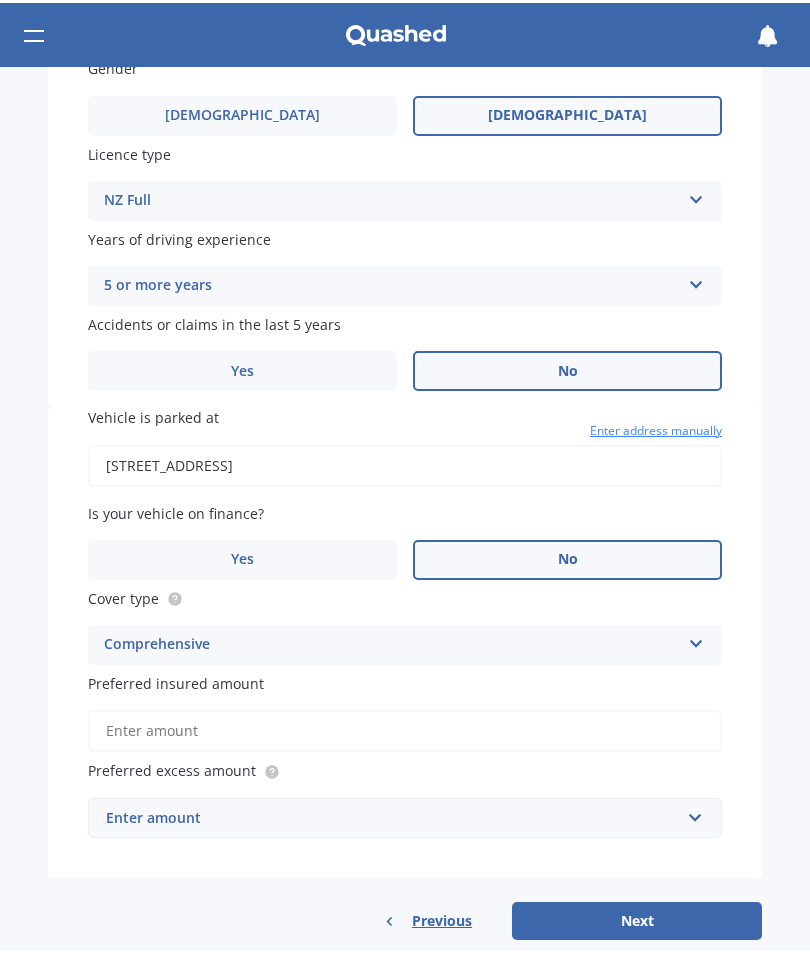 scroll, scrollTop: 0, scrollLeft: 0, axis: both 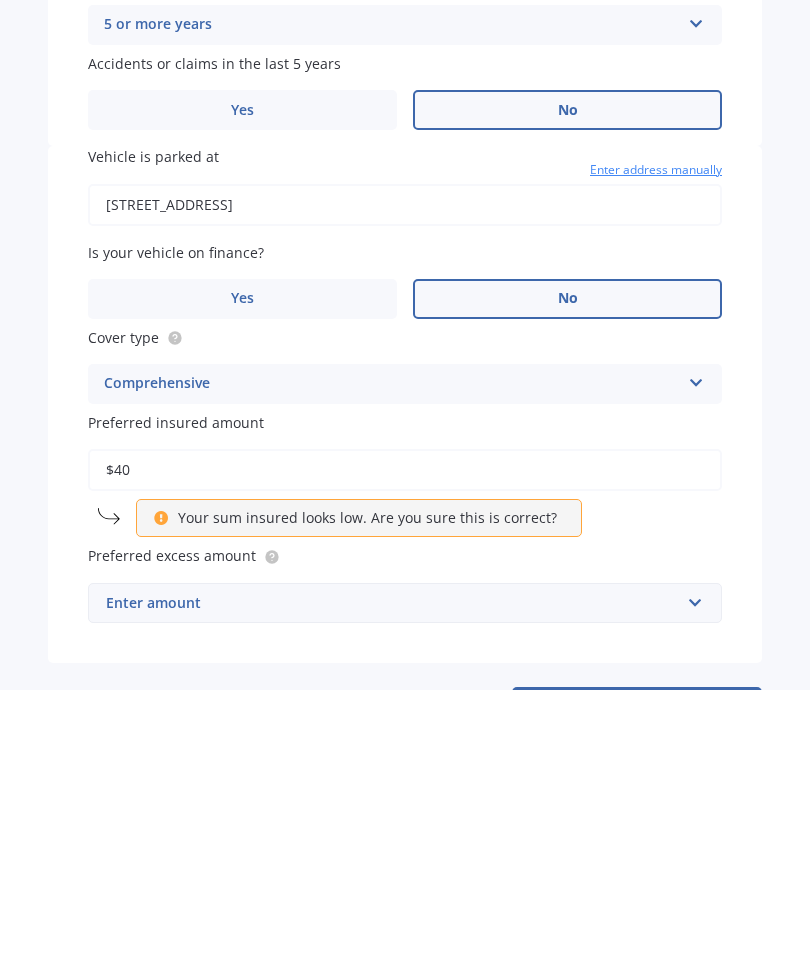 type on "$4" 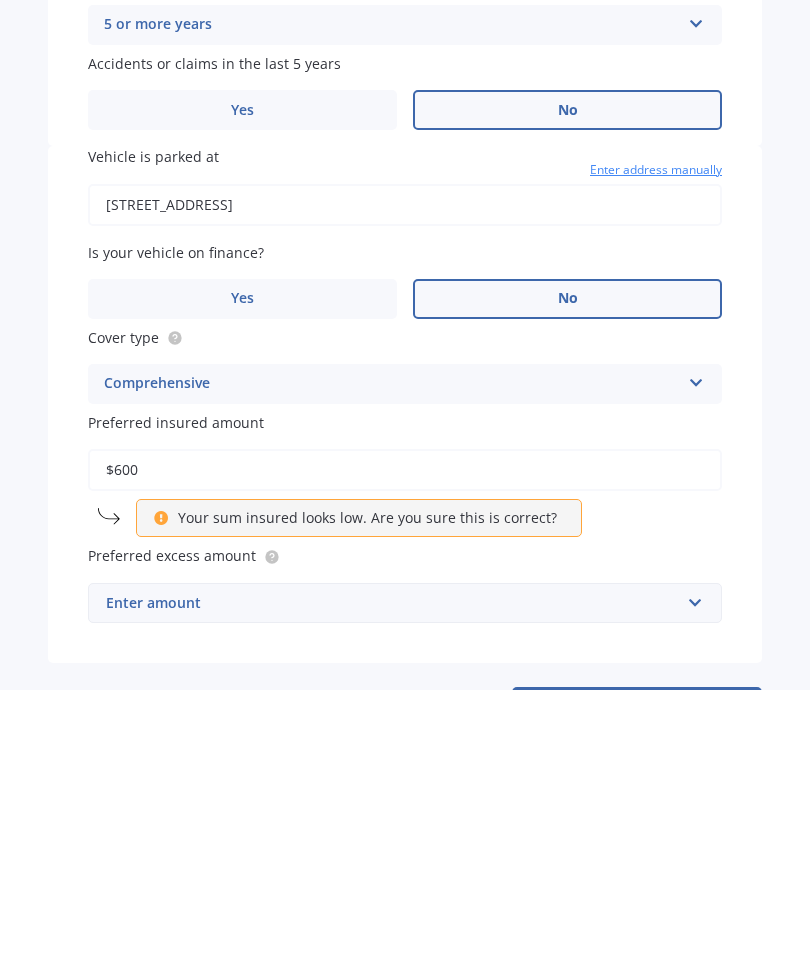 type on "$6,000" 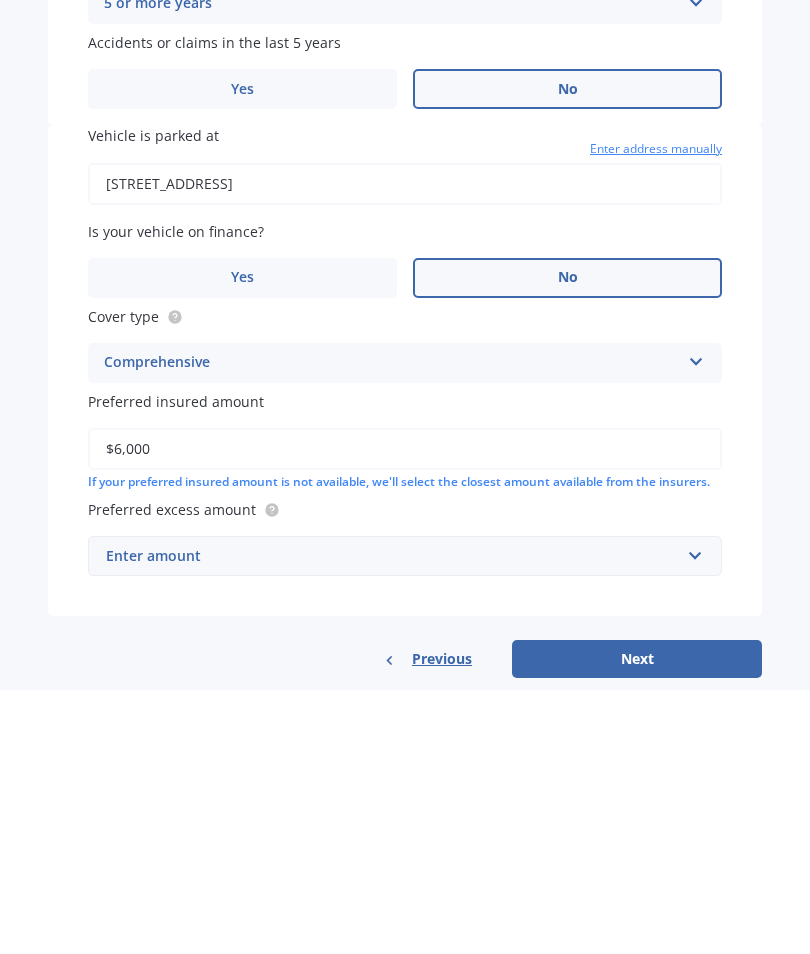 scroll, scrollTop: 1029, scrollLeft: 0, axis: vertical 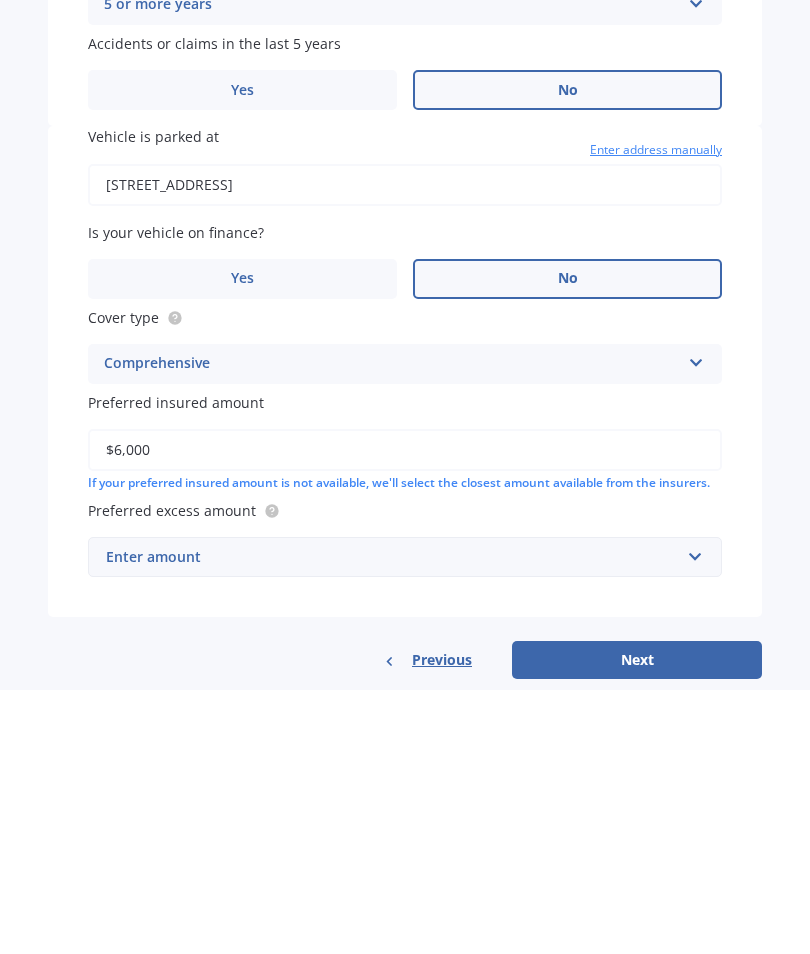 click on "Next" at bounding box center (637, 924) 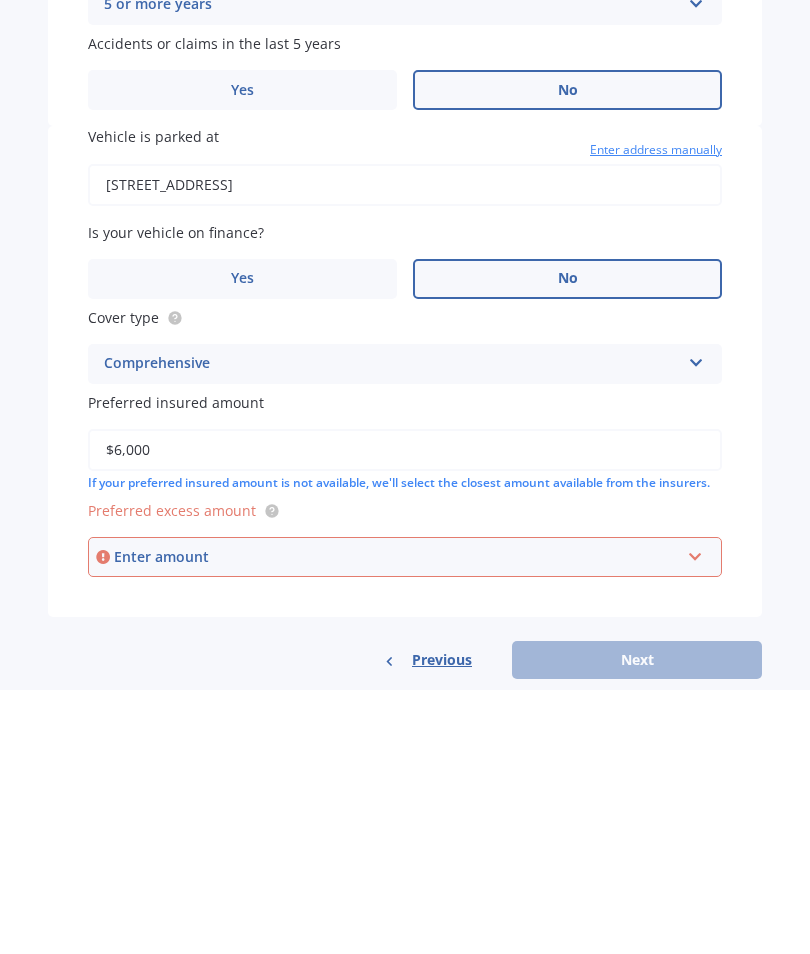 scroll, scrollTop: 0, scrollLeft: 0, axis: both 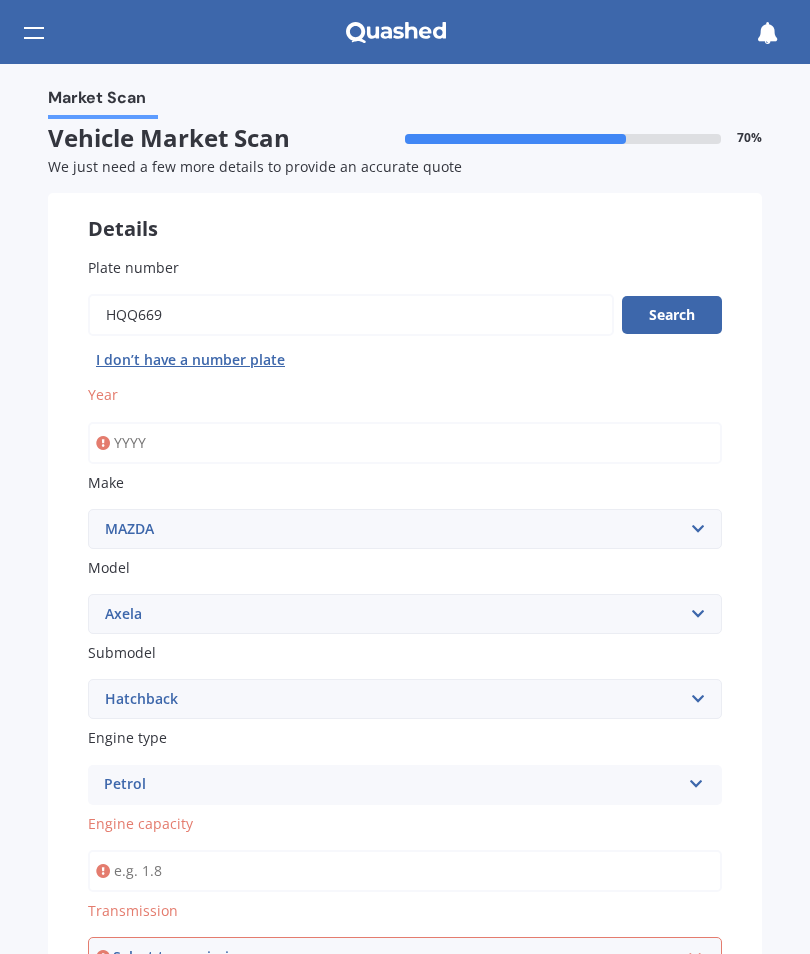 click on "Year" at bounding box center (405, 443) 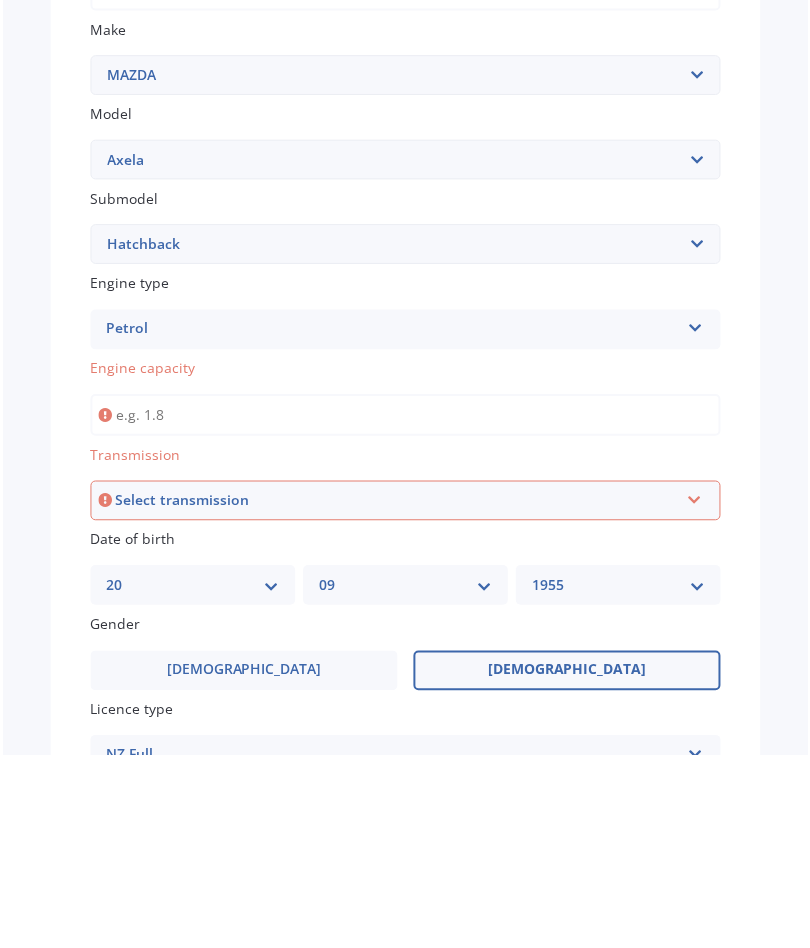scroll, scrollTop: 258, scrollLeft: 0, axis: vertical 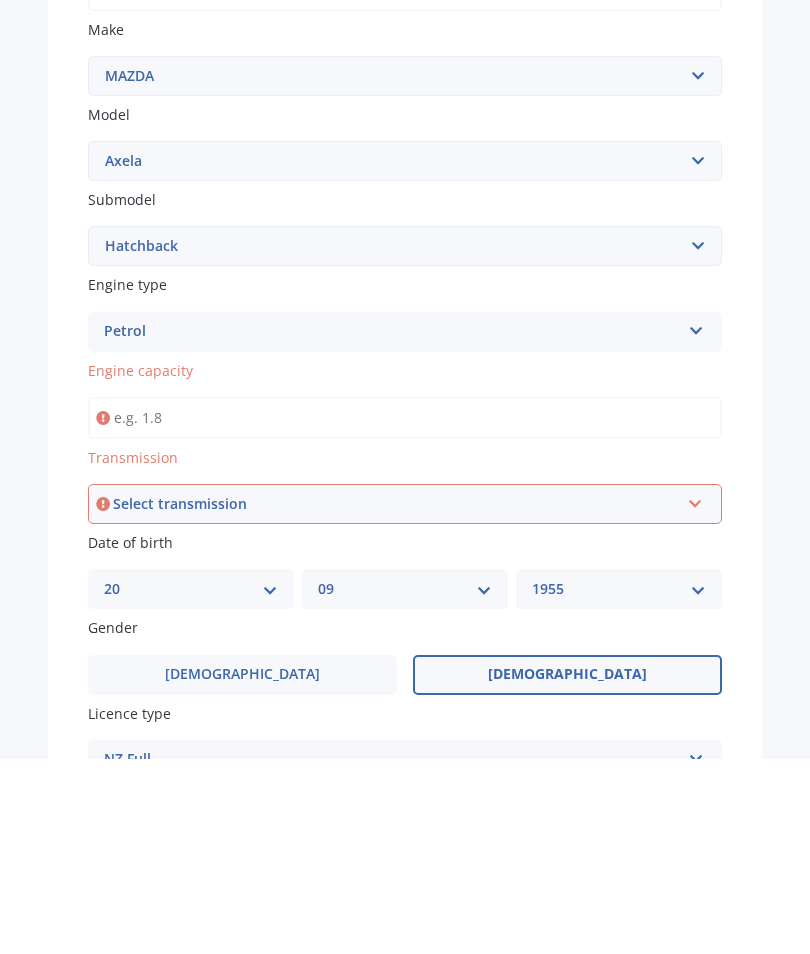 type on "2007" 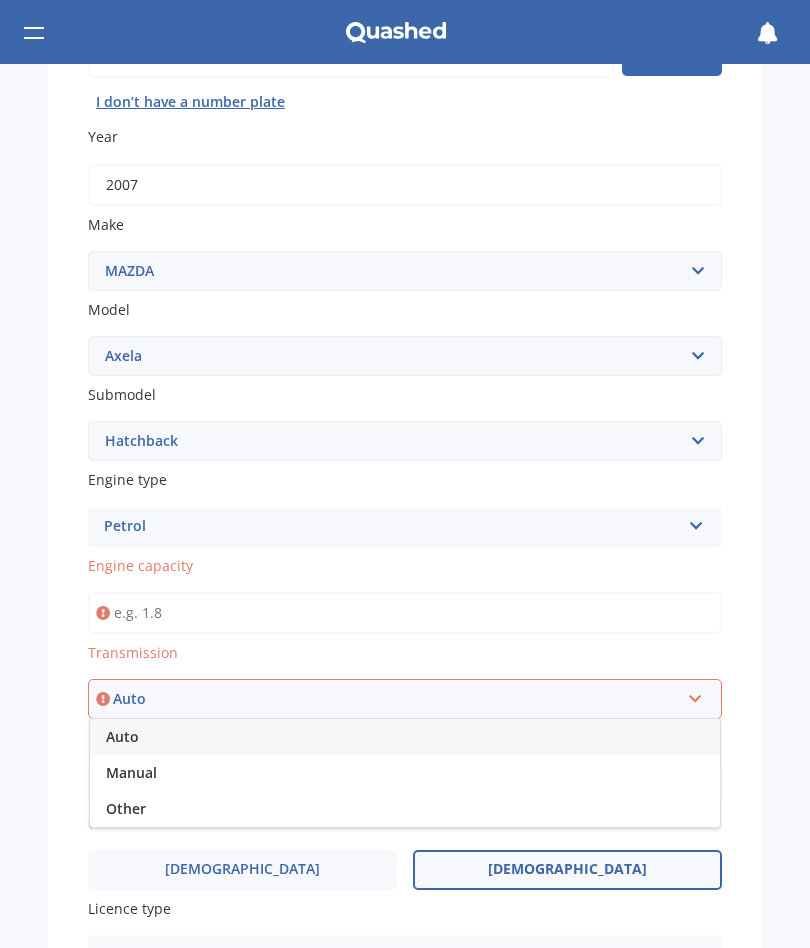 scroll, scrollTop: 258, scrollLeft: 0, axis: vertical 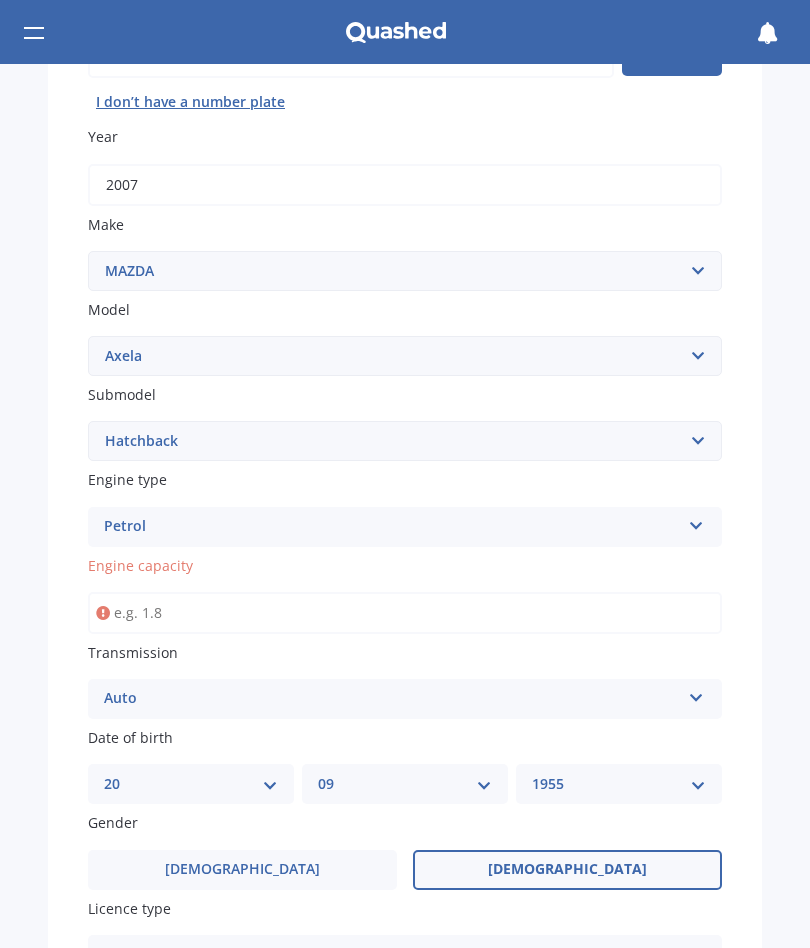 click on "Engine capacity" at bounding box center [405, 613] 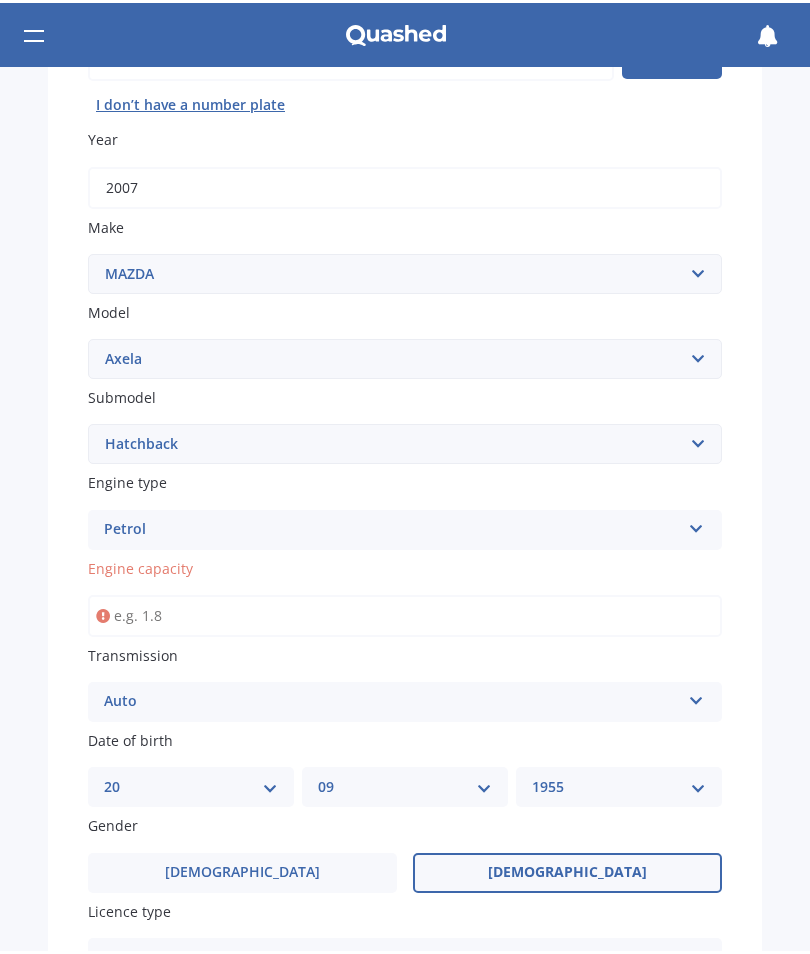 scroll, scrollTop: 0, scrollLeft: 0, axis: both 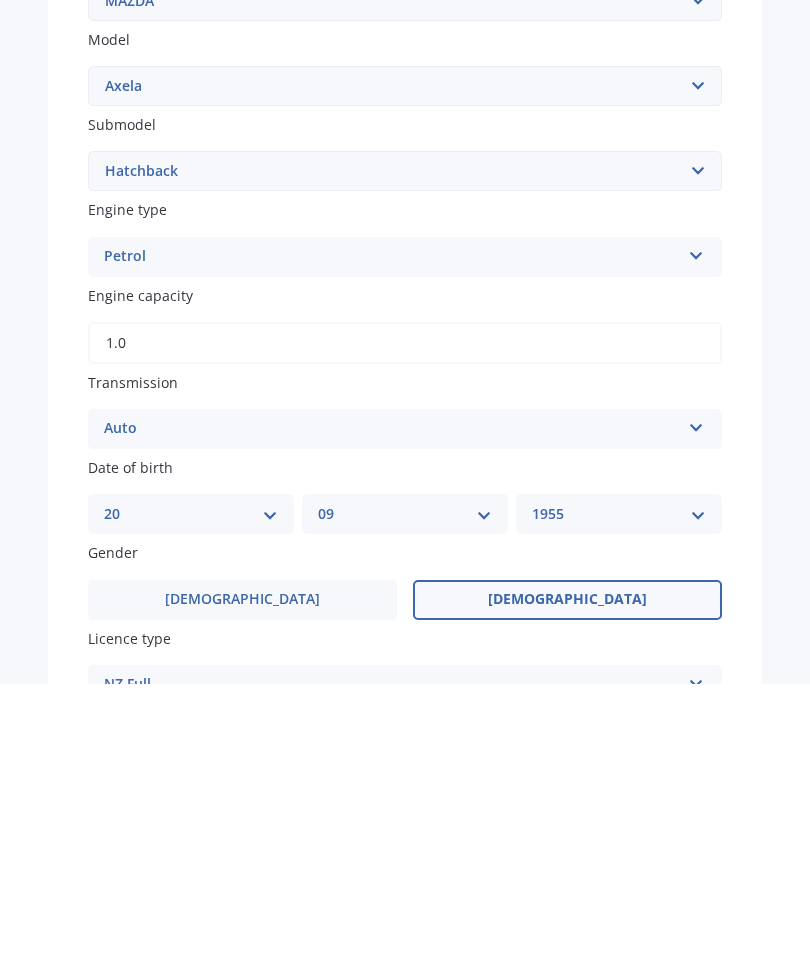 type on "1.8" 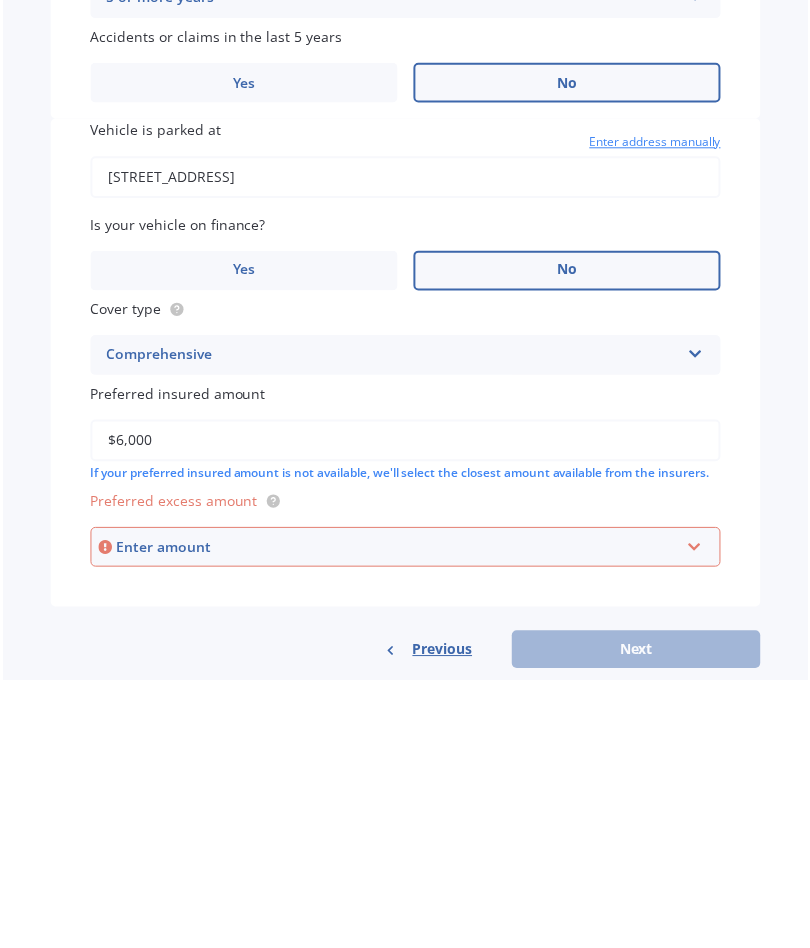 scroll, scrollTop: 1029, scrollLeft: 0, axis: vertical 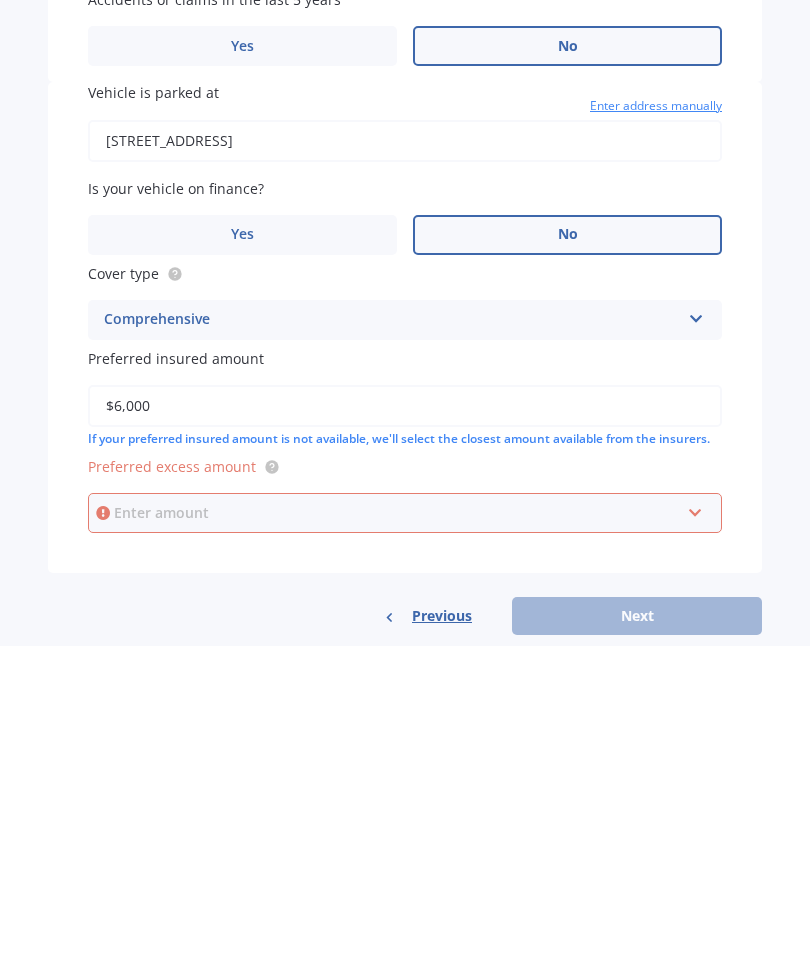 click at bounding box center [398, 821] 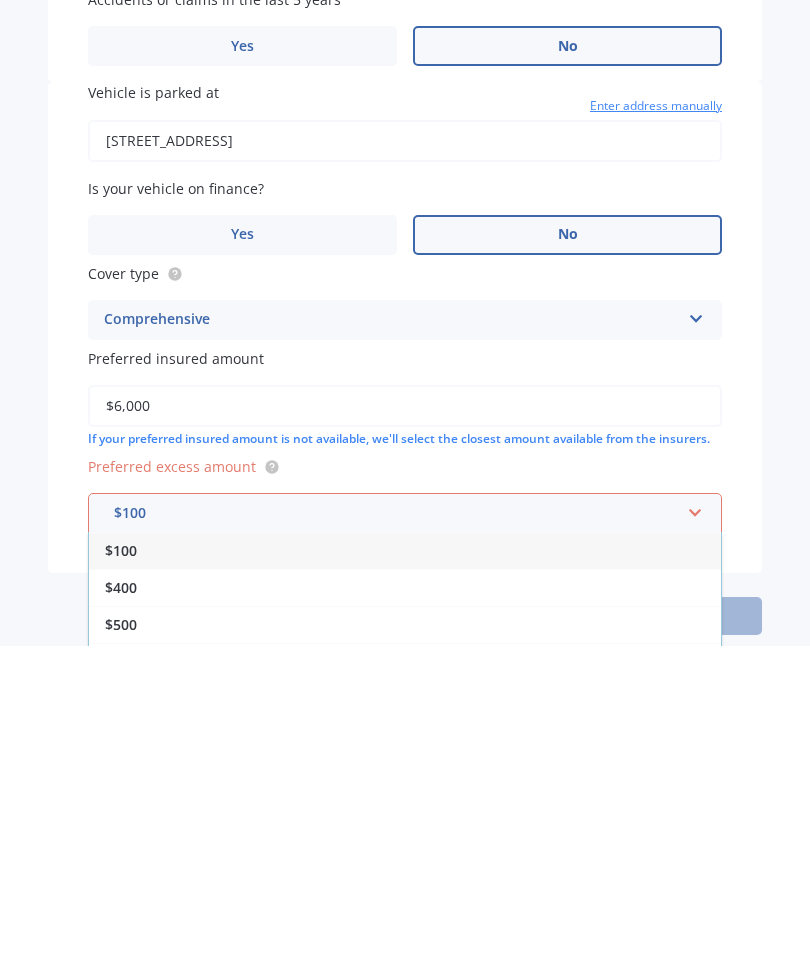 click on "Market Scan Vehicle Market Scan 70 % We just need a few more details to provide an accurate quote Details Plate number Search I don’t have a number plate Year [DATE] Make Select make AC ALFA ROMEO ASTON [PERSON_NAME] AUDI AUSTIN BEDFORD Bentley BMW BYD CADILLAC CAN-AM CHERY CHEVROLET CHRYSLER Citroen CRUISEAIR CUPRA DAEWOO DAIHATSU DAIMLER DAMON DIAHATSU DODGE EXOCET FACTORY FIVE FERRARI FIAT Fiord FLEETWOOD FORD FOTON FRASER GEELY GENESIS GEORGIE BOY GMC GREAT WALL GWM [PERSON_NAME] HINO [PERSON_NAME] HOLIDAY RAMBLER HONDA HUMMER HYUNDAI INFINITI ISUZU IVECO JAC JAECOO JAGUAR JEEP KGM KIA LADA LAMBORGHINI LANCIA LANDROVER LDV LEXUS LINCOLN LOTUS LUNAR M.G M.G. MAHINDRA MASERATI MAZDA MCLAREN MERCEDES AMG Mercedes Benz MERCEDES-AMG MERCURY MINI MITSUBISHI [PERSON_NAME] NEWMAR NISSAN OMODA OPEL OXFORD PEUGEOT Plymouth Polestar PONTIAC PORSCHE PROTON RAM Range Rover Rayne RENAULT ROLLS ROYCE ROVER SAAB SATURN SEAT SHELBY SKODA SMART SSANGYONG SUBARU SUZUKI TATA TESLA TIFFIN Toyota TRIUMPH TVR Vauxhall VOLKSWAGEN VOLVO ZX 121" at bounding box center (405, 509) 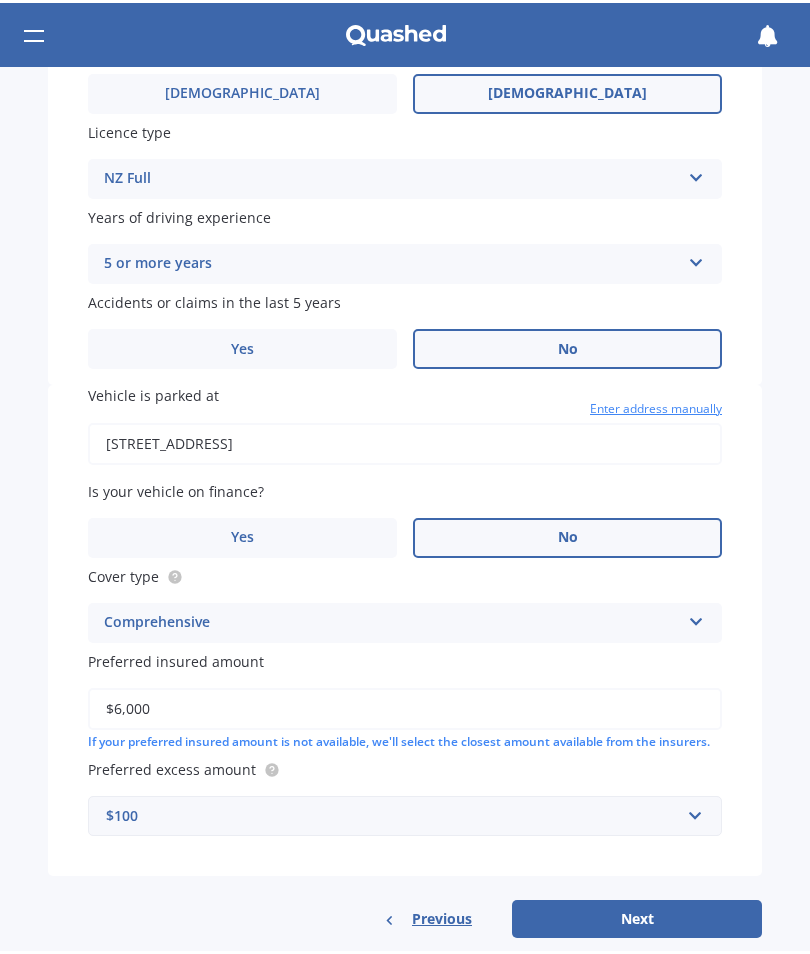 scroll, scrollTop: 1035, scrollLeft: 0, axis: vertical 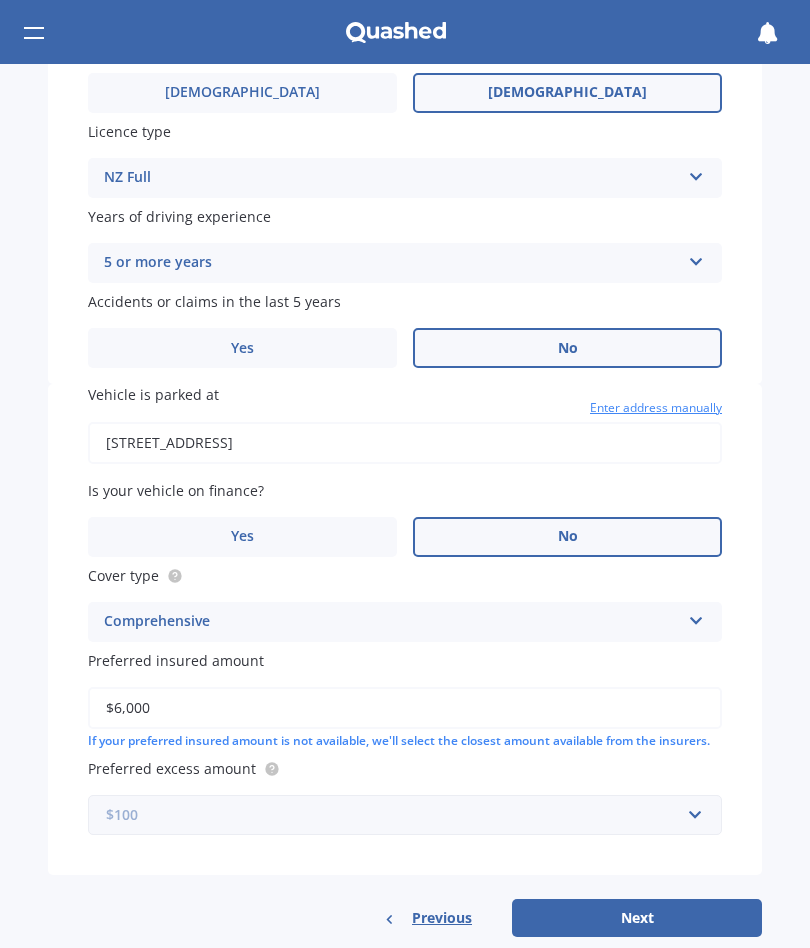 click at bounding box center (398, 815) 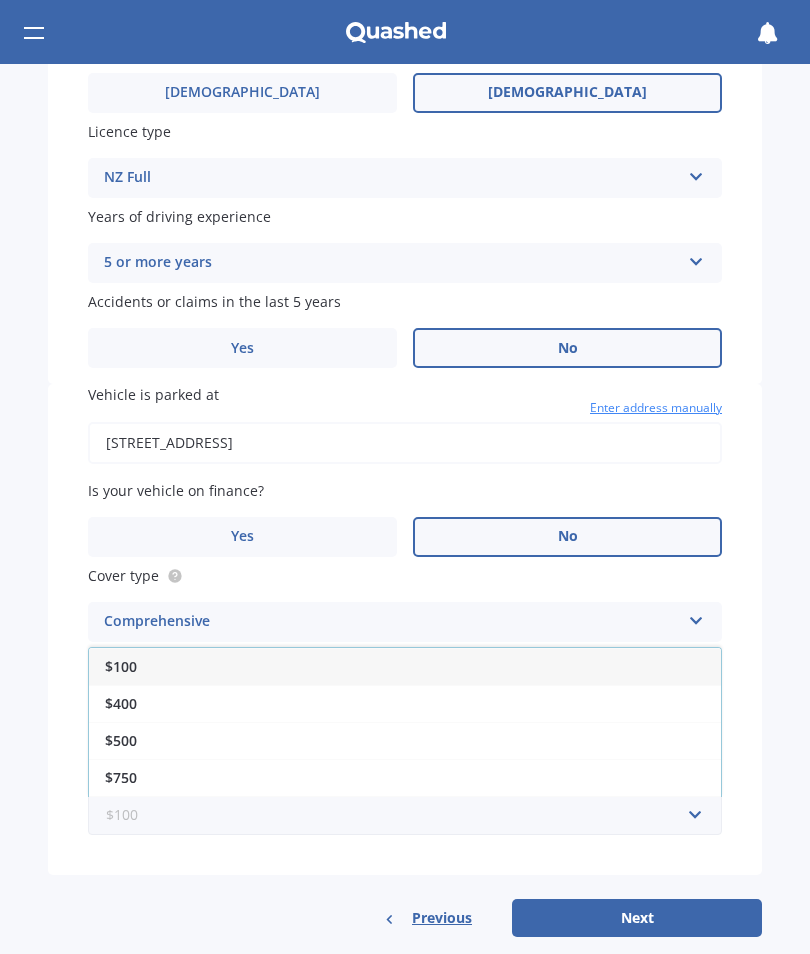 scroll, scrollTop: 1029, scrollLeft: 0, axis: vertical 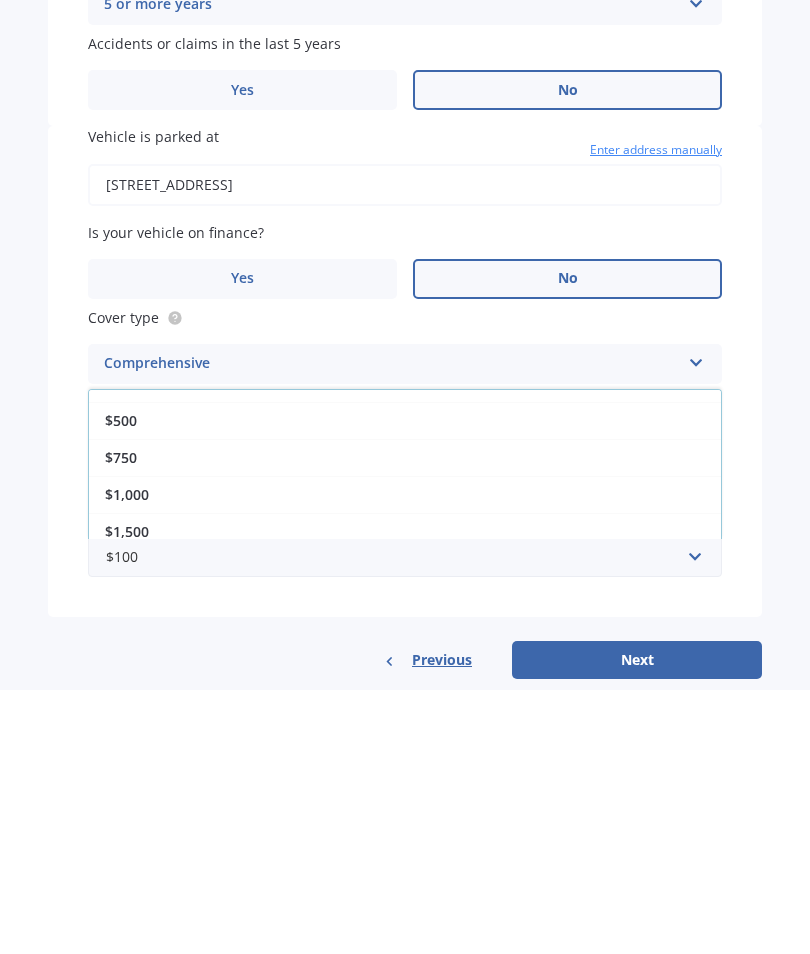 click on "$1,000" at bounding box center (127, 758) 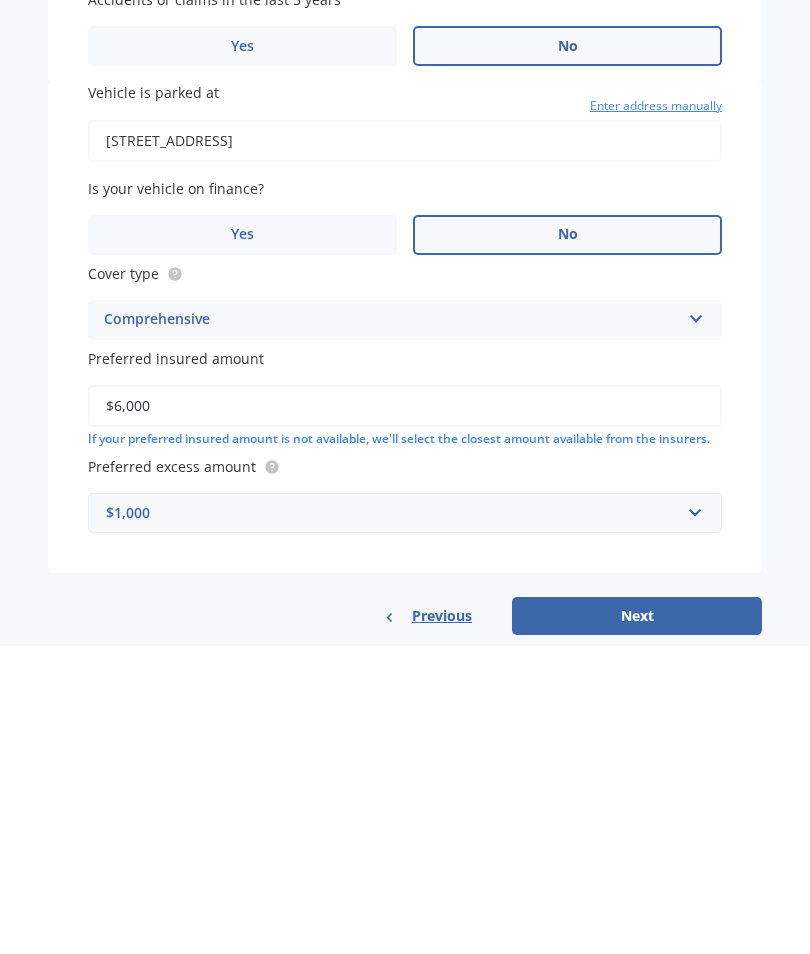 click on "Next" at bounding box center (637, 924) 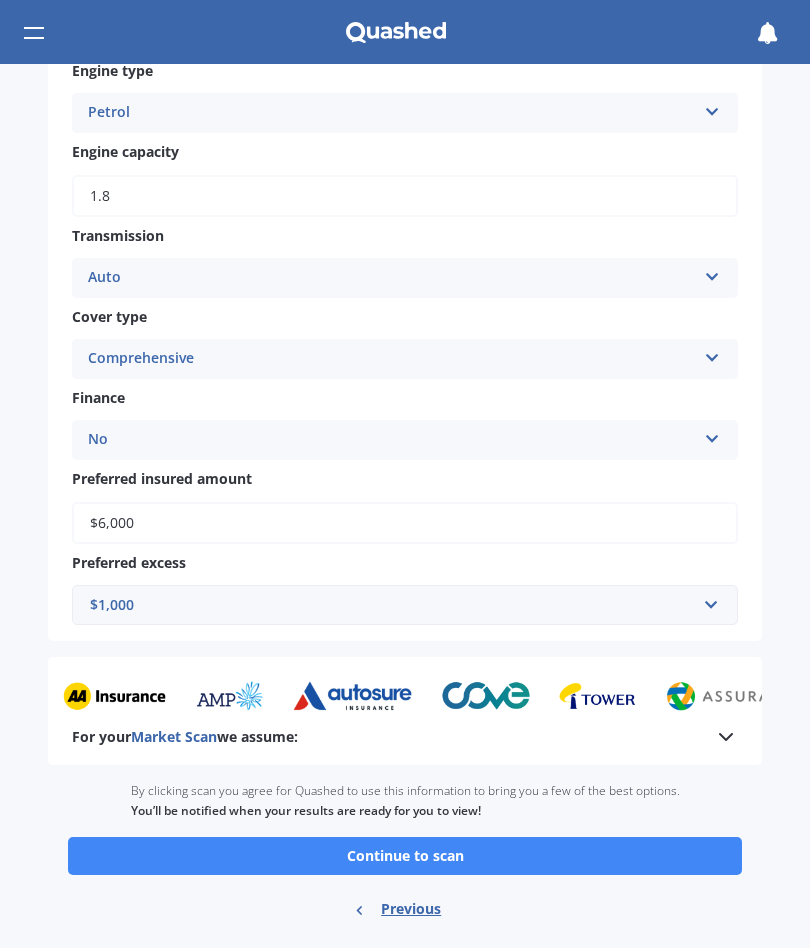 scroll, scrollTop: 916, scrollLeft: 0, axis: vertical 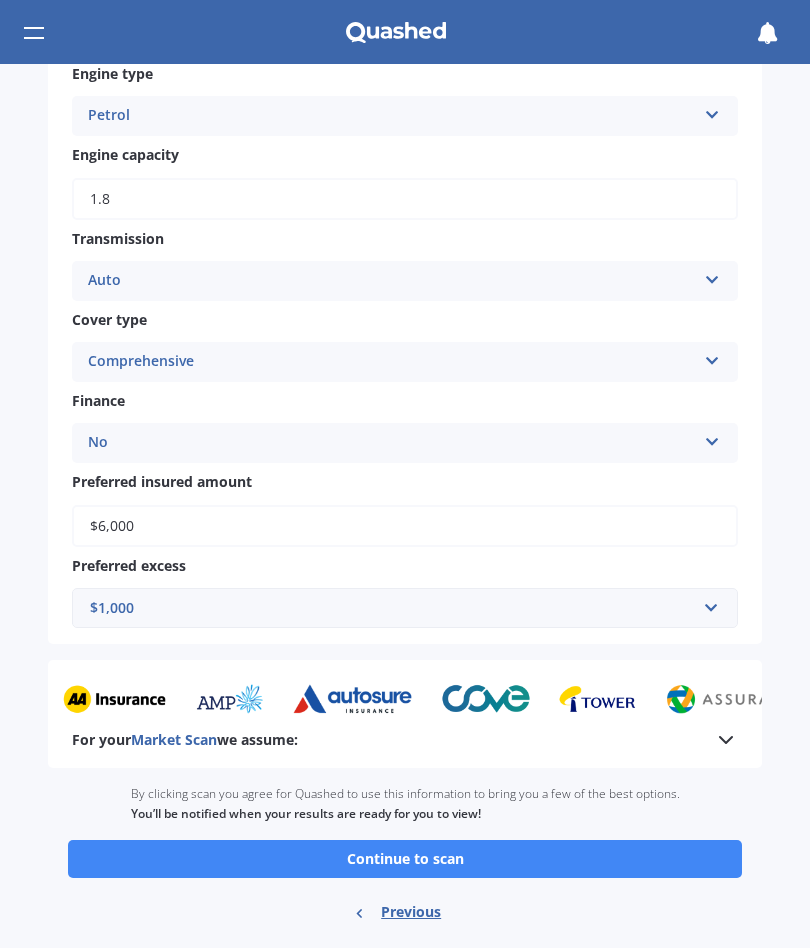 click on "Continue to scan" at bounding box center [405, 859] 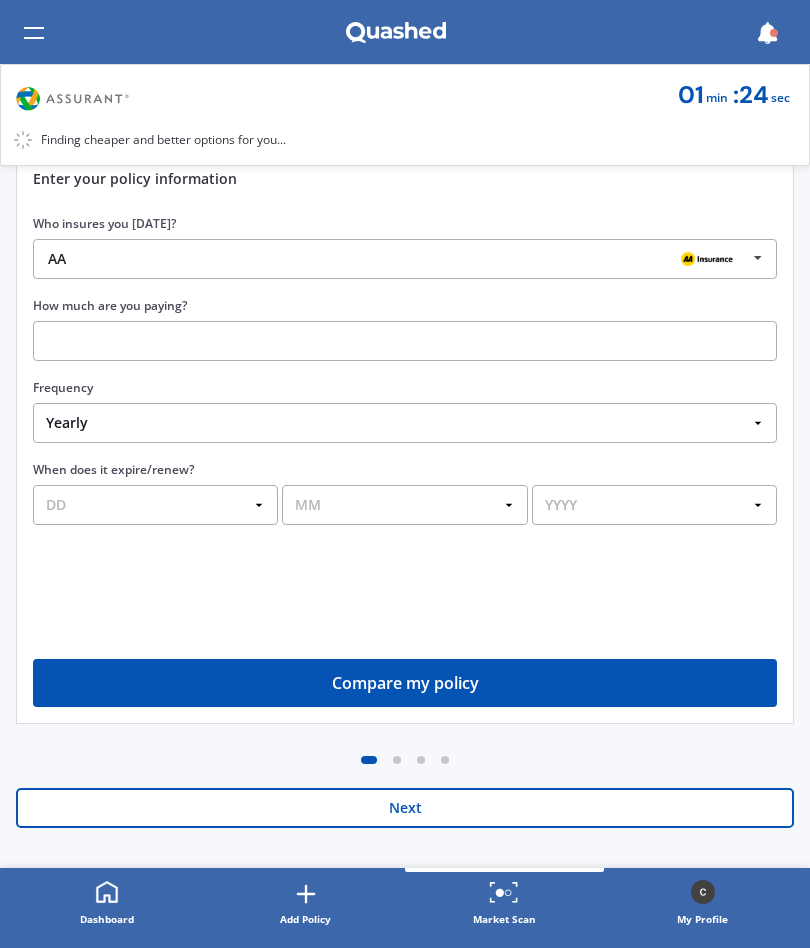 scroll, scrollTop: 284, scrollLeft: 0, axis: vertical 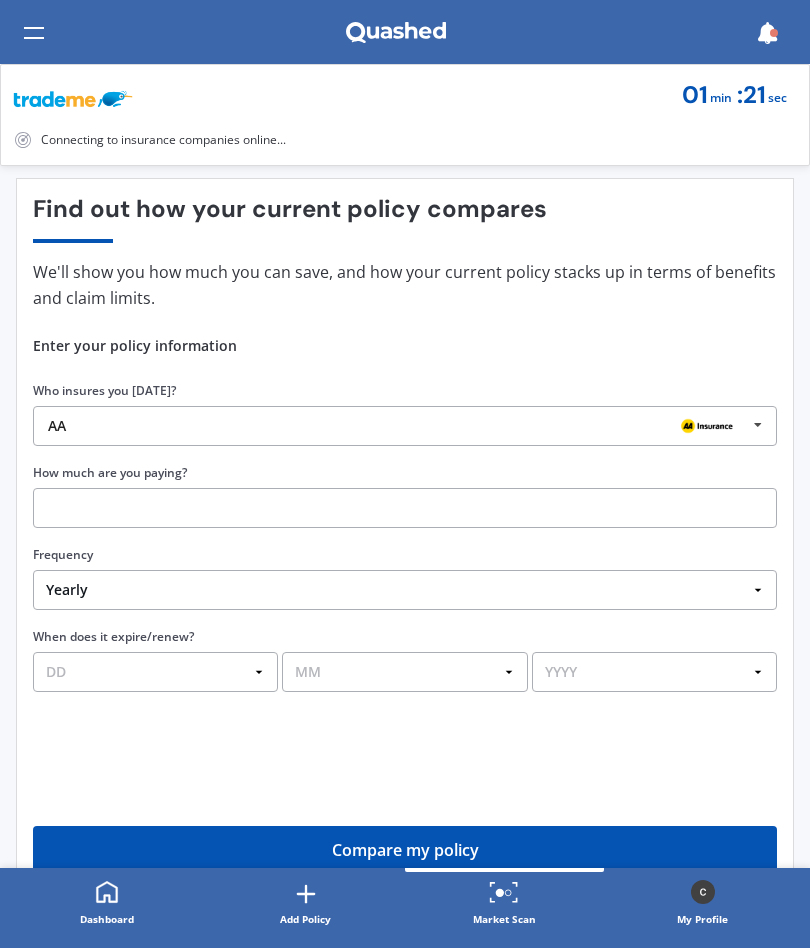 click on "Find out how your current policy compares Compare your current policy  We'll show you how much you can save, and how your current policy stacks up in terms of benefits and claim limits. Enter your policy information Who insures you [DATE]? AA AA Tower AMI State AMP ANZ ASB BNZ Trade Me Insurance Westpac Other How much are you paying? Frequency Yearly Six-Monthly Quarterly Monthly Fortnightly Weekly One-Off When does it expire/renew? DD 01 02 03 04 05 06 07 08 09 10 11 12 13 14 15 16 17 18 19 20 21 22 23 24 25 26 27 28 29 30 31 MM 01 02 03 04 05 06 07 08 09 10 11 12 YYYY 2026 2025 2024 Compare my policy Quashed in the news Insurance premiums rise nationwide 1 NZ insurance premiums had risen 34% over the past two years and people had "adapted to cope. Shopping around and comparing insurance policies was a good way to find insurance policies… Your car is covered, what about you? Explore life insurance options. More than 300 Kiwis don't make it home from car accidents each year. Prices start from $ 177.64 / mo" at bounding box center (405, 598) 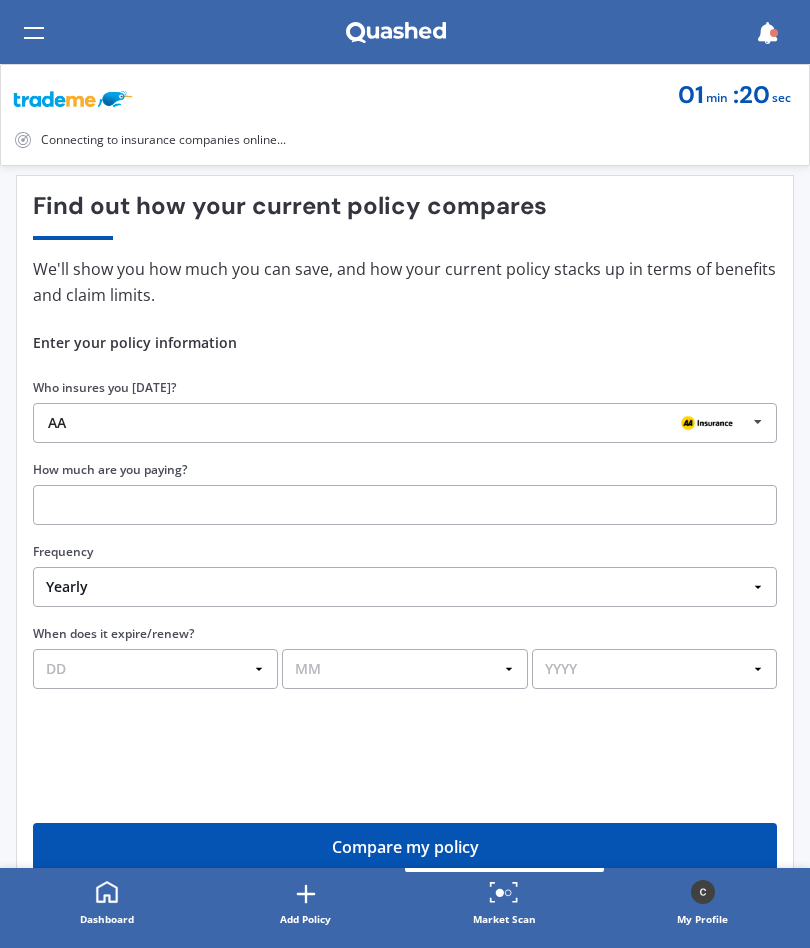 click on "Find out how your current policy compares Compare your current policy  We'll show you how much you can save, and how your current policy stacks up in terms of benefits and claim limits. Enter your policy information Who insures you [DATE]? AA AA Tower AMI State AMP ANZ ASB BNZ Trade Me Insurance Westpac Other How much are you paying? Frequency Yearly Six-Monthly Quarterly Monthly Fortnightly Weekly One-Off When does it expire/renew? DD 01 02 03 04 05 06 07 08 09 10 11 12 13 14 15 16 17 18 19 20 21 22 23 24 25 26 27 28 29 30 31 MM 01 02 03 04 05 06 07 08 09 10 11 12 YYYY 2026 2025 2024 Compare my policy Quashed in the news Insurance premiums rise nationwide 1 NZ insurance premiums had risen 34% over the past two years and people had "adapted to cope. Shopping around and comparing insurance policies was a good way to find insurance policies… Your car is covered, what about you? Explore life insurance options. More than 300 Kiwis don't make it home from car accidents each year. Prices start from $ 177.64 / mo" at bounding box center (405, 595) 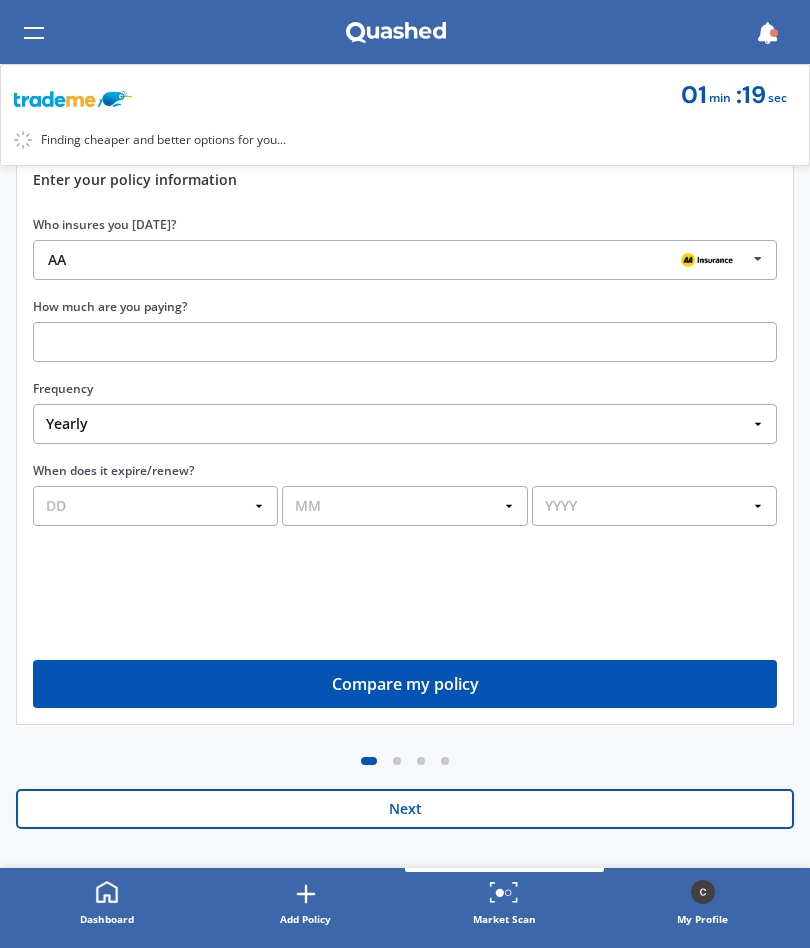 click on "Find out how your current policy compares Compare your current policy  We'll show you how much you can save, and how your current policy stacks up in terms of benefits and claim limits. Enter your policy information Who insures you [DATE]? AA AA Tower AMI State AMP ANZ ASB BNZ Trade Me Insurance Westpac Other How much are you paying? Frequency Yearly Six-Monthly Quarterly Monthly Fortnightly Weekly One-Off When does it expire/renew? DD 01 02 03 04 05 06 07 08 09 10 11 12 13 14 15 16 17 18 19 20 21 22 23 24 25 26 27 28 29 30 31 MM 01 02 03 04 05 06 07 08 09 10 11 12 YYYY 2026 2025 2024 Compare my policy Quashed in the news Insurance premiums rise nationwide 1 NZ insurance premiums had risen 34% over the past two years and people had "adapted to cope. Shopping around and comparing insurance policies was a good way to find insurance policies… Your car is covered, what about you? Explore life insurance options. More than 300 Kiwis don't make it home from car accidents each year. Prices start from $ 177.64 / mo" at bounding box center (405, 432) 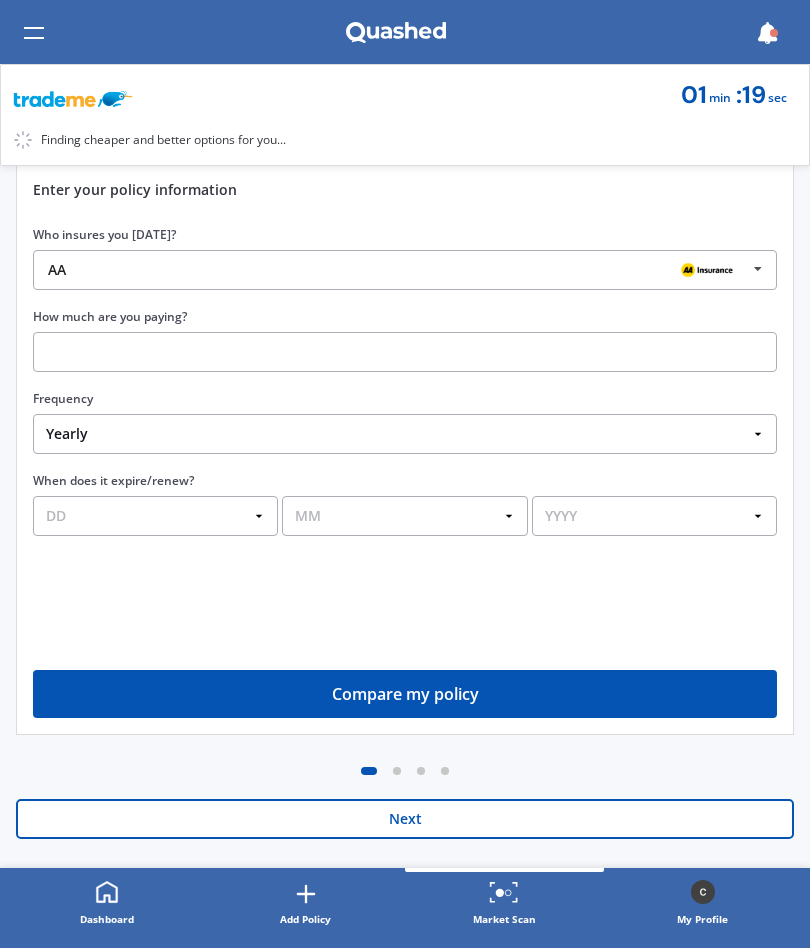 scroll, scrollTop: 272, scrollLeft: 0, axis: vertical 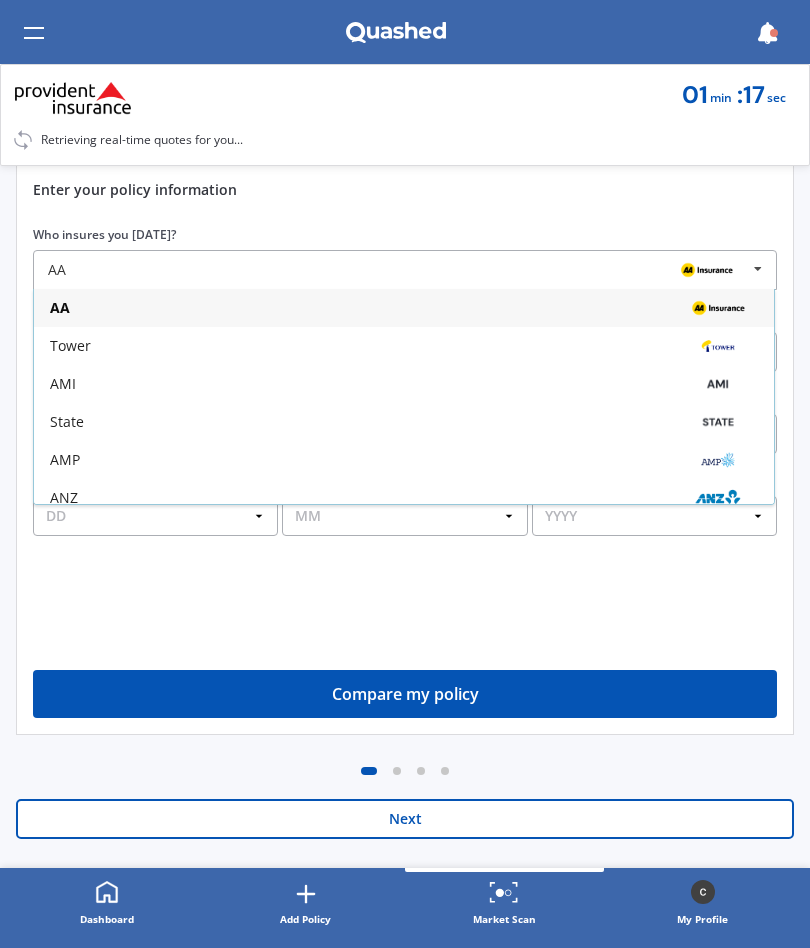 click on "AMI" at bounding box center (63, 384) 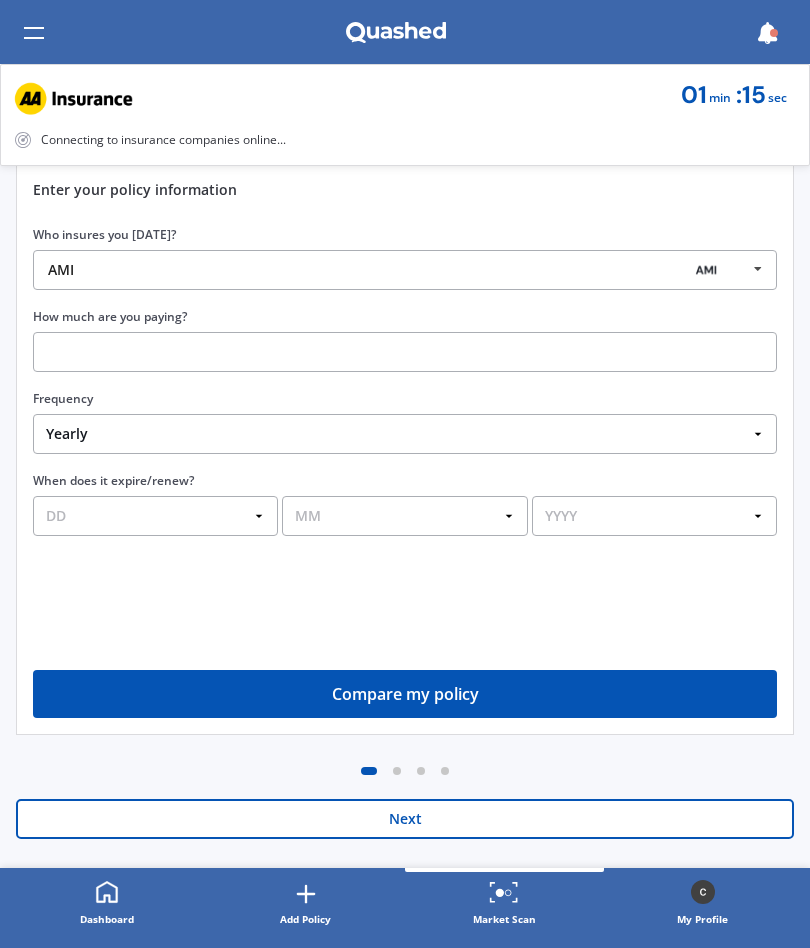 click at bounding box center (405, 352) 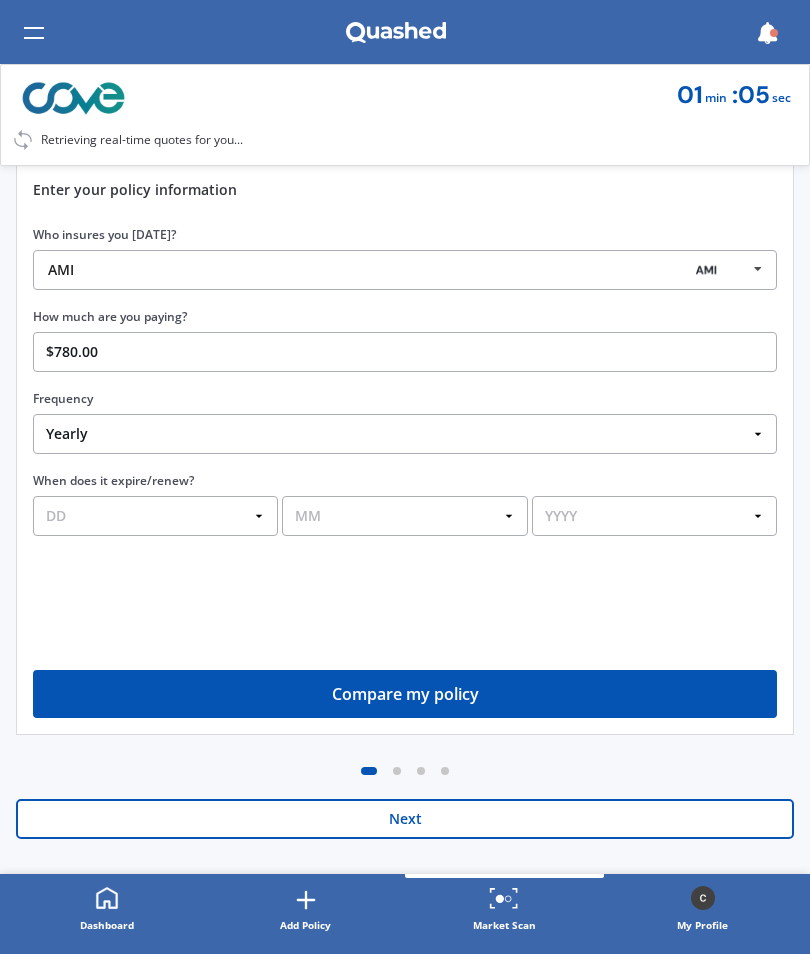 type on "$780.00" 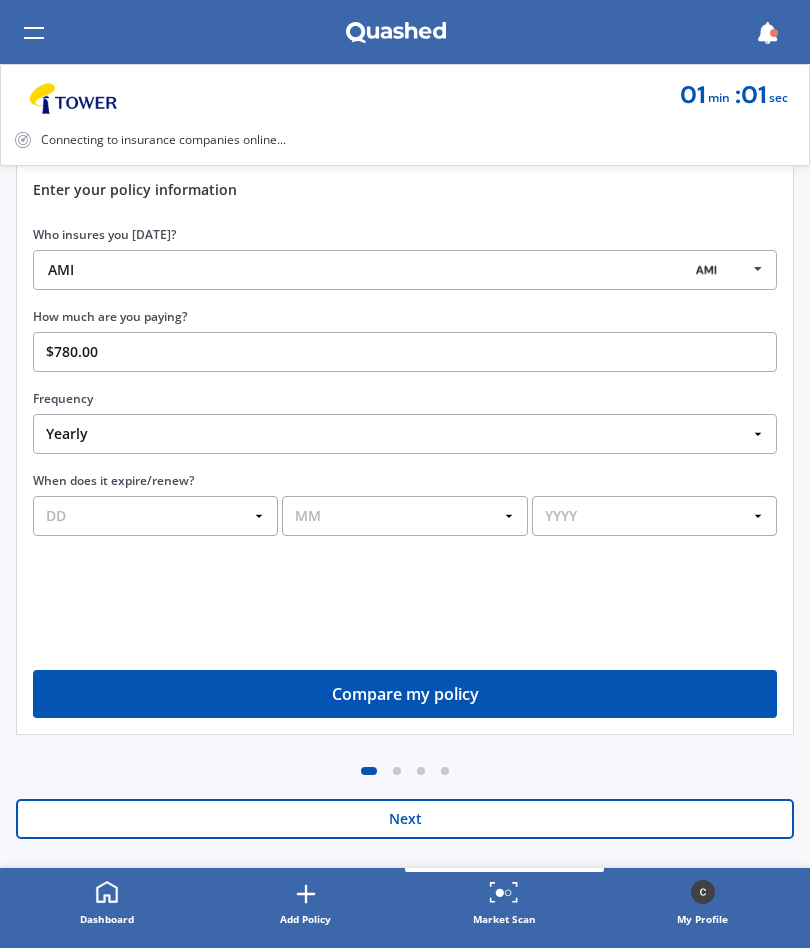 select on "09" 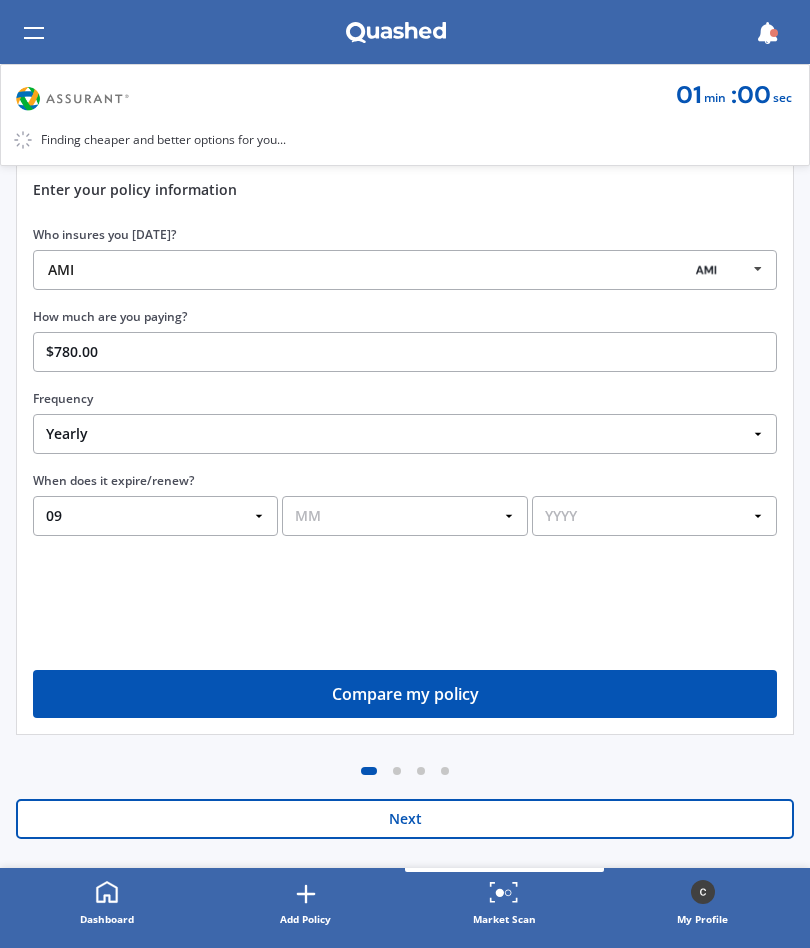 click on "DD 01 02 03 04 05 06 07 08 09 10 11 12 13 14 15 16 17 18 19 20 21 22 23 24 25 26 27 28 29 30 31" at bounding box center [155, 516] 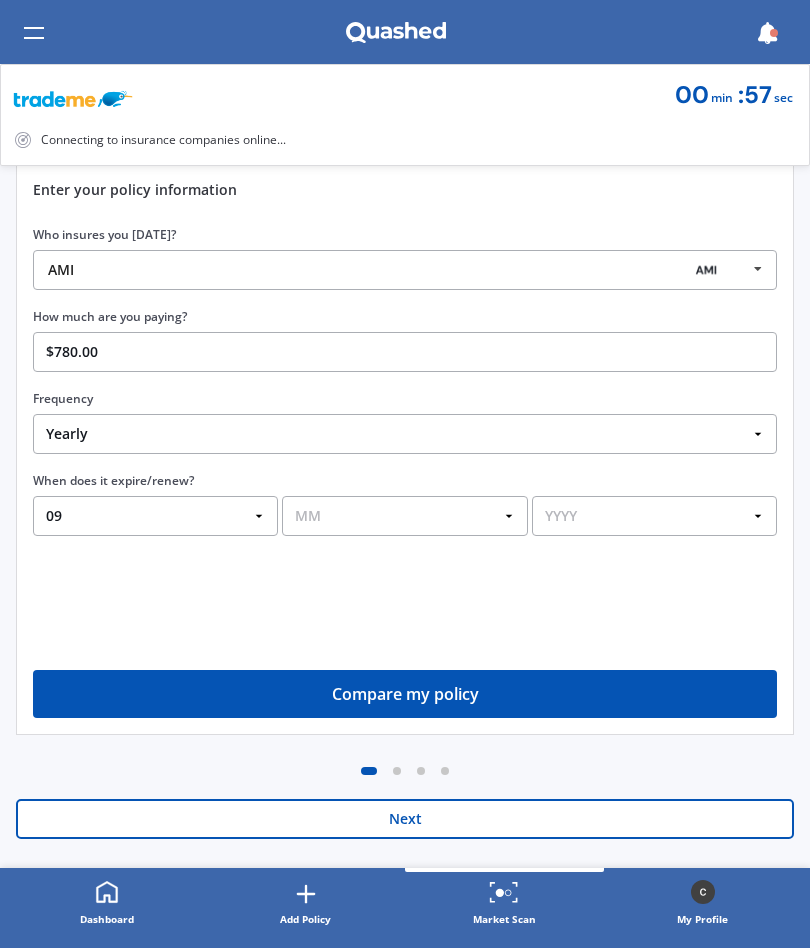 click on "MM 01 02 03 04 05 06 07 08 09 10 11 12" at bounding box center (404, 516) 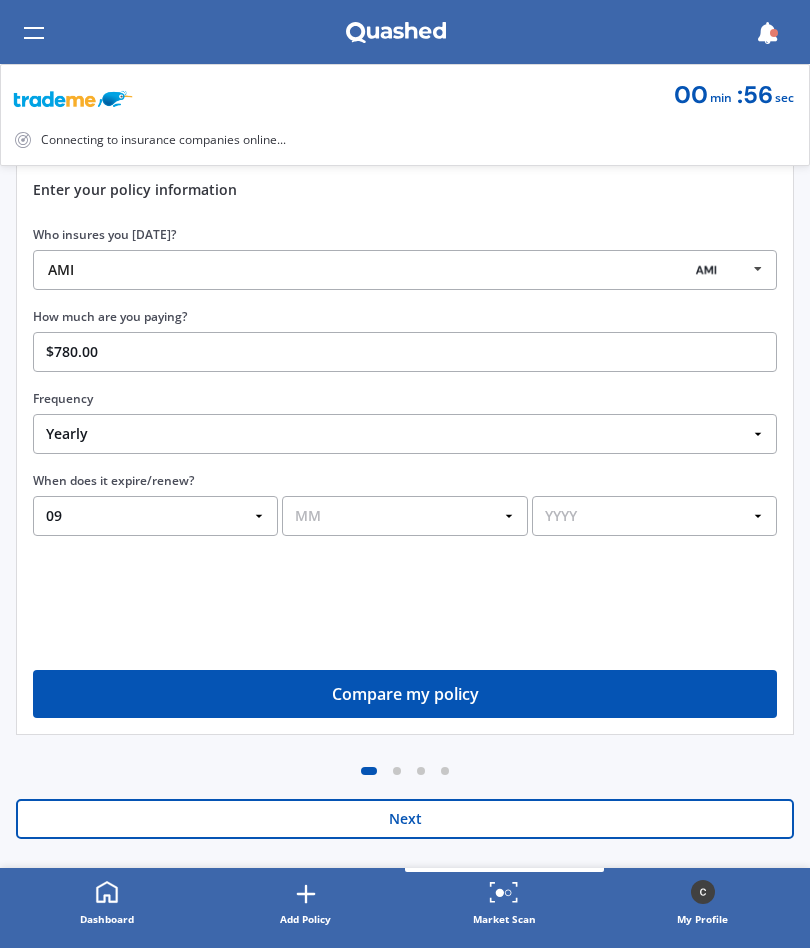 select on "09" 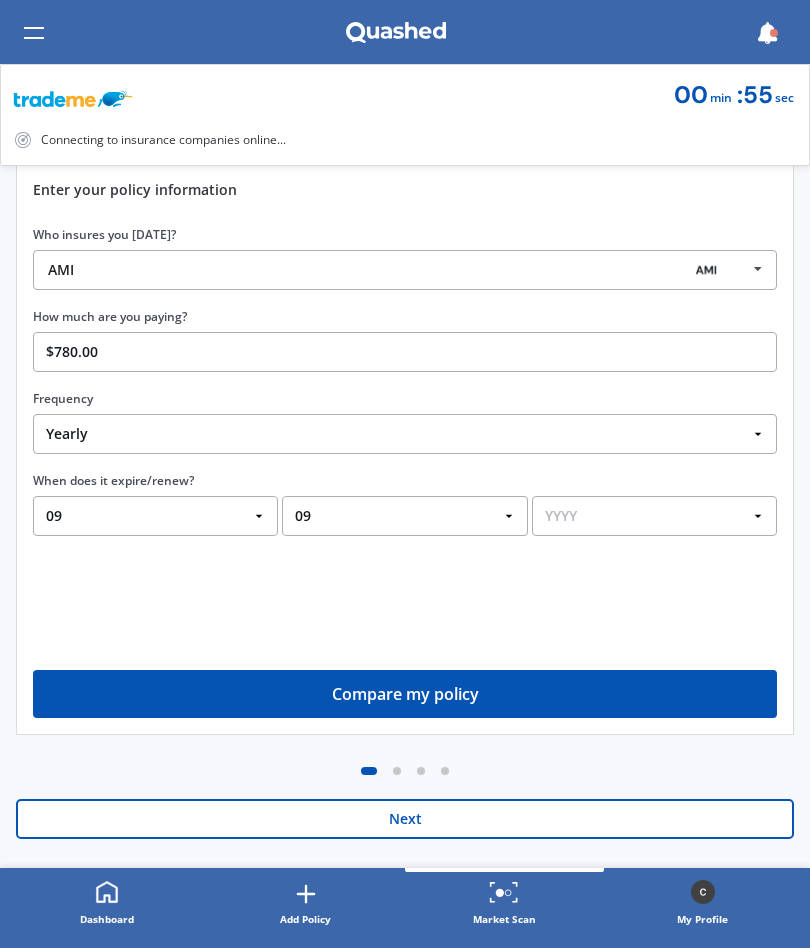 click on "YYYY 2026 2025 2024" at bounding box center (654, 516) 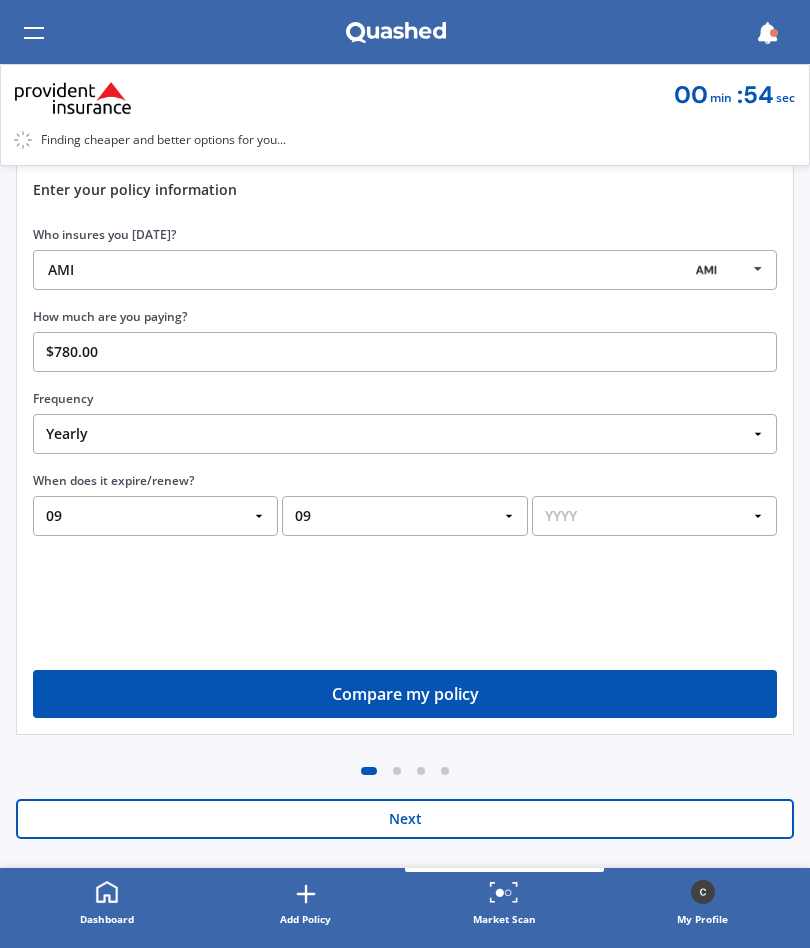 select on "2025" 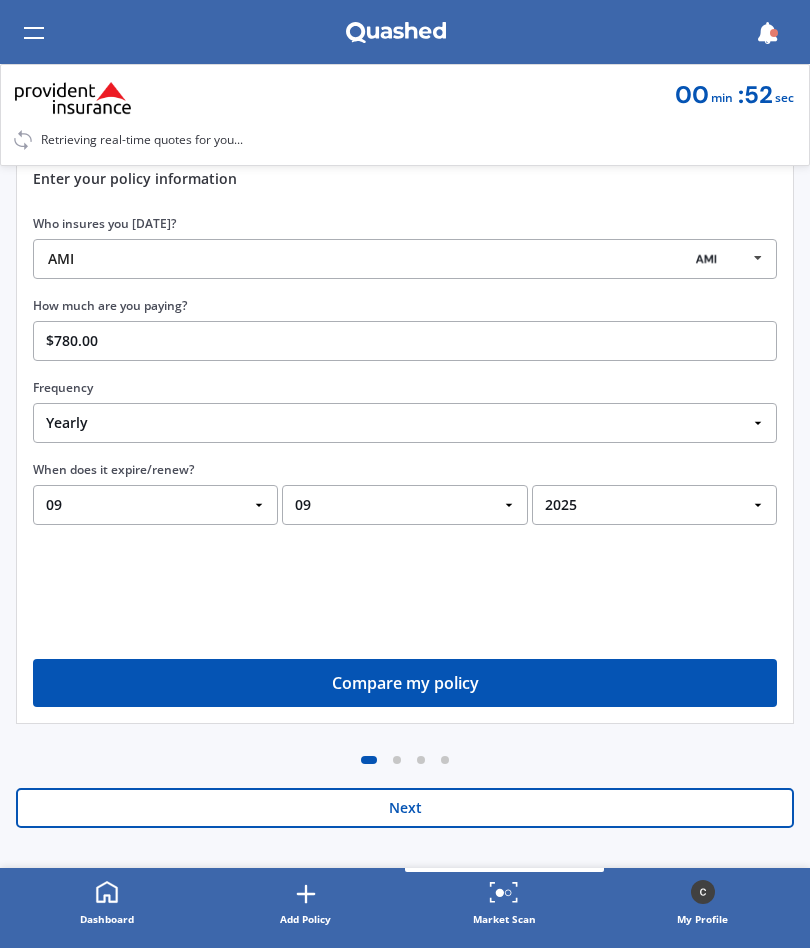 scroll, scrollTop: 284, scrollLeft: 0, axis: vertical 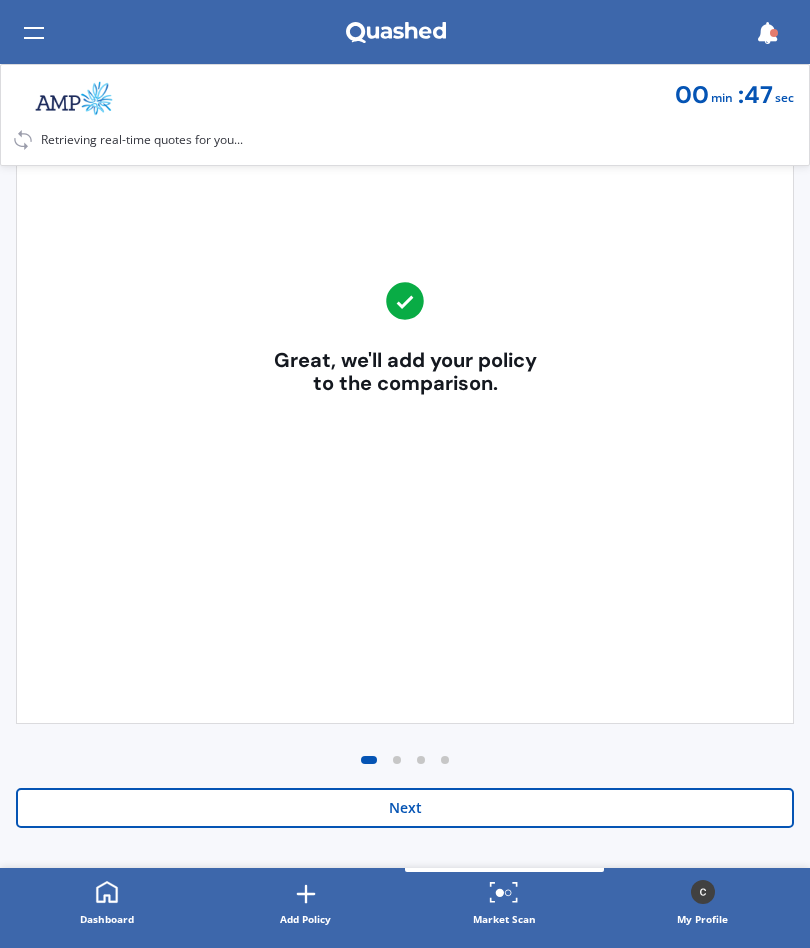 click on "Next" at bounding box center (405, 808) 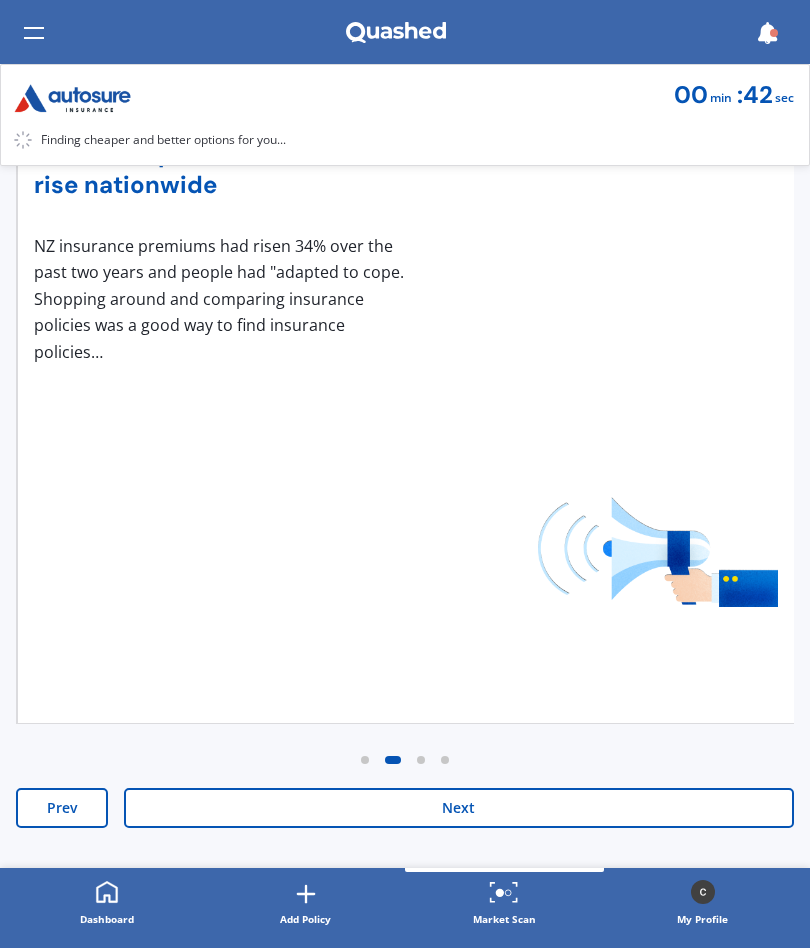 scroll, scrollTop: 284, scrollLeft: 0, axis: vertical 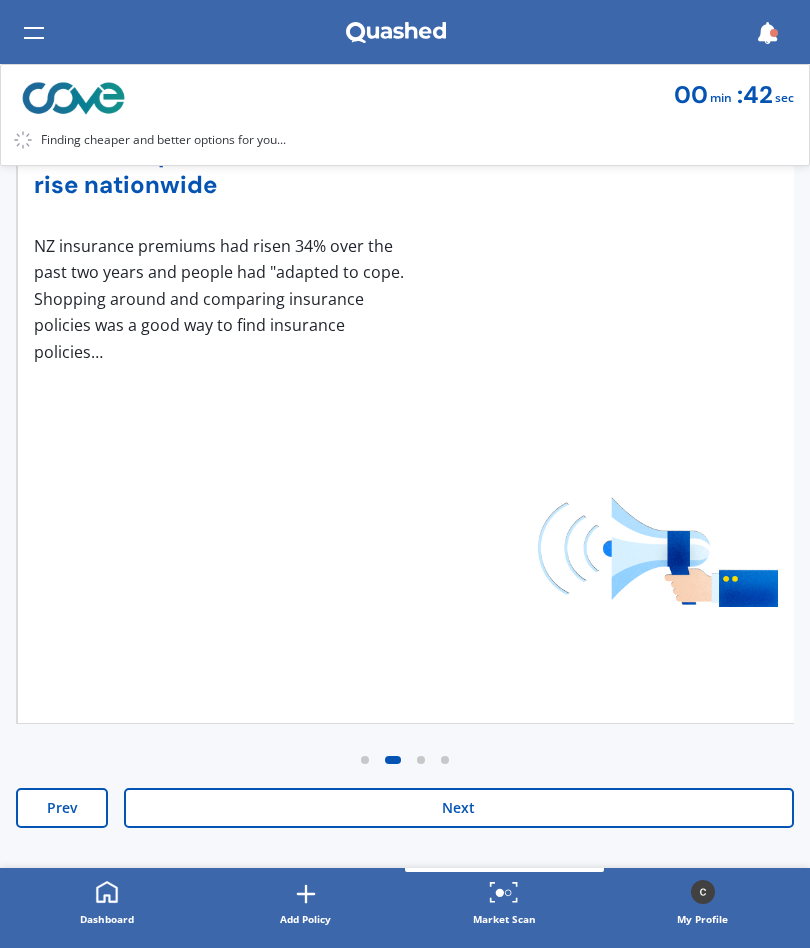 click on "Next" at bounding box center [459, 808] 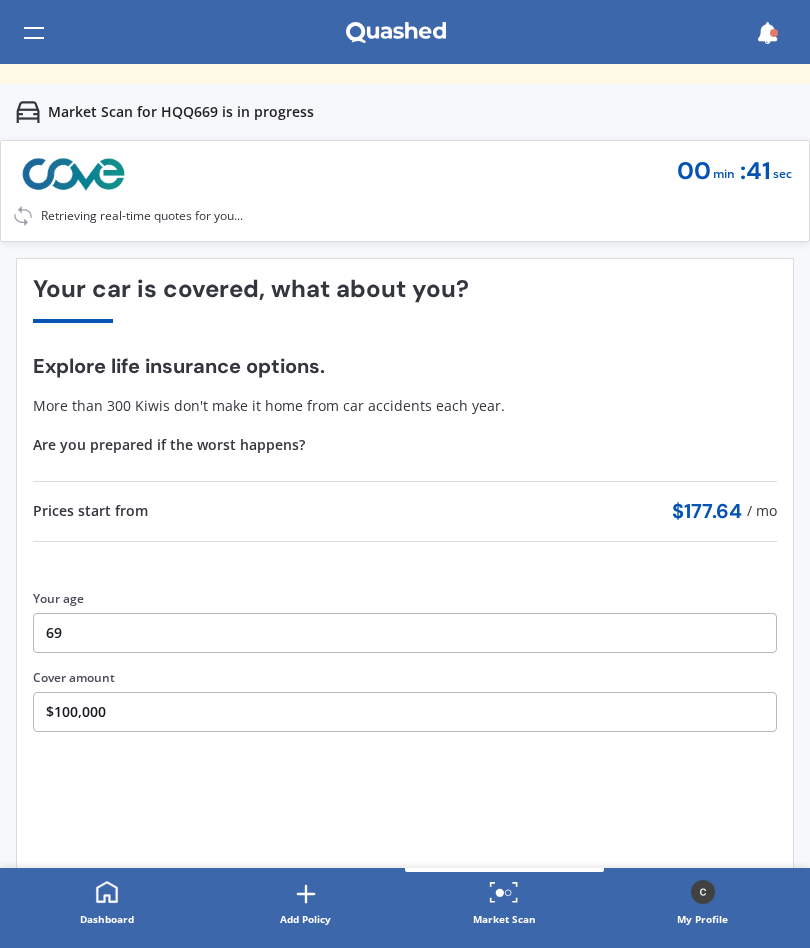 scroll, scrollTop: 0, scrollLeft: 0, axis: both 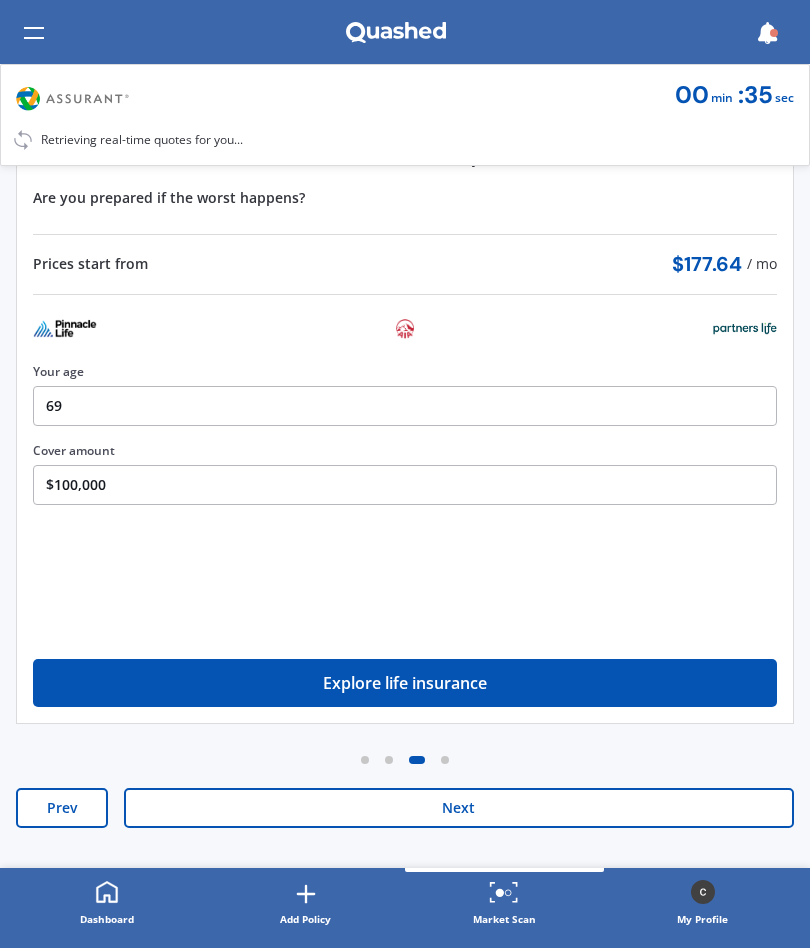 click on "Next" at bounding box center [459, 808] 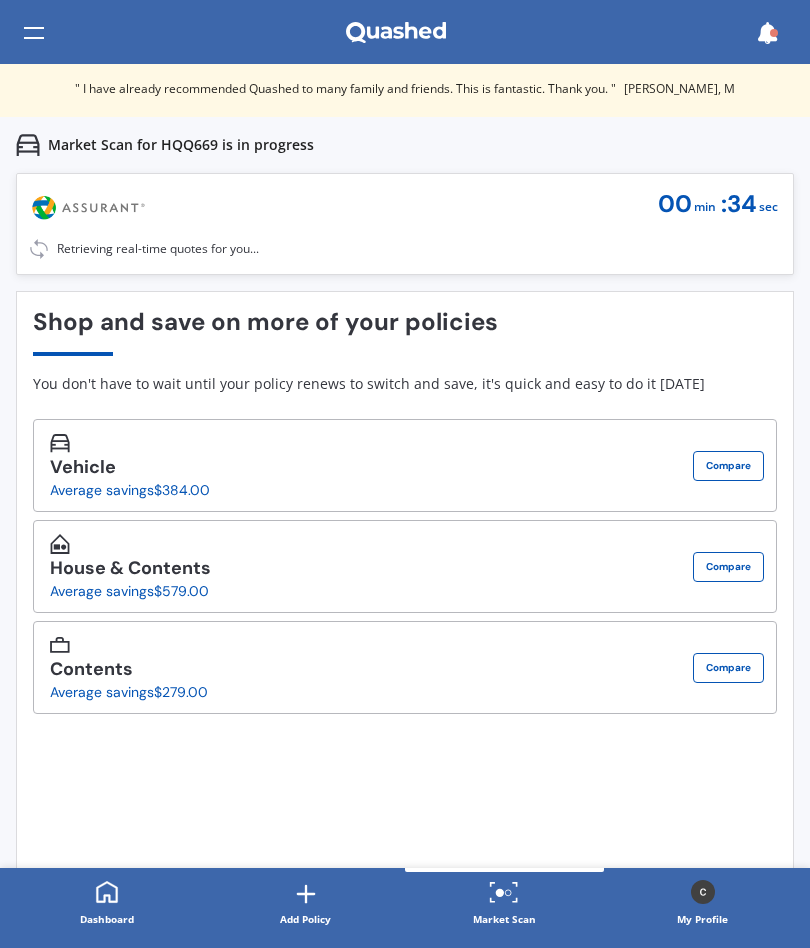 scroll, scrollTop: 0, scrollLeft: 0, axis: both 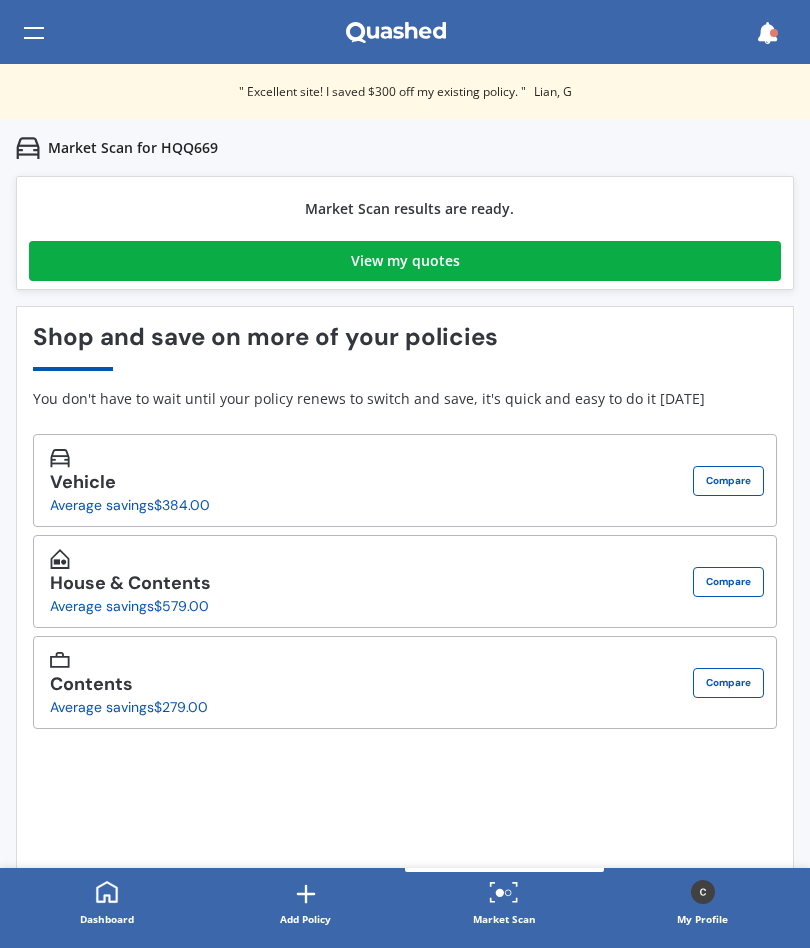 click on "View my quotes" at bounding box center (405, 261) 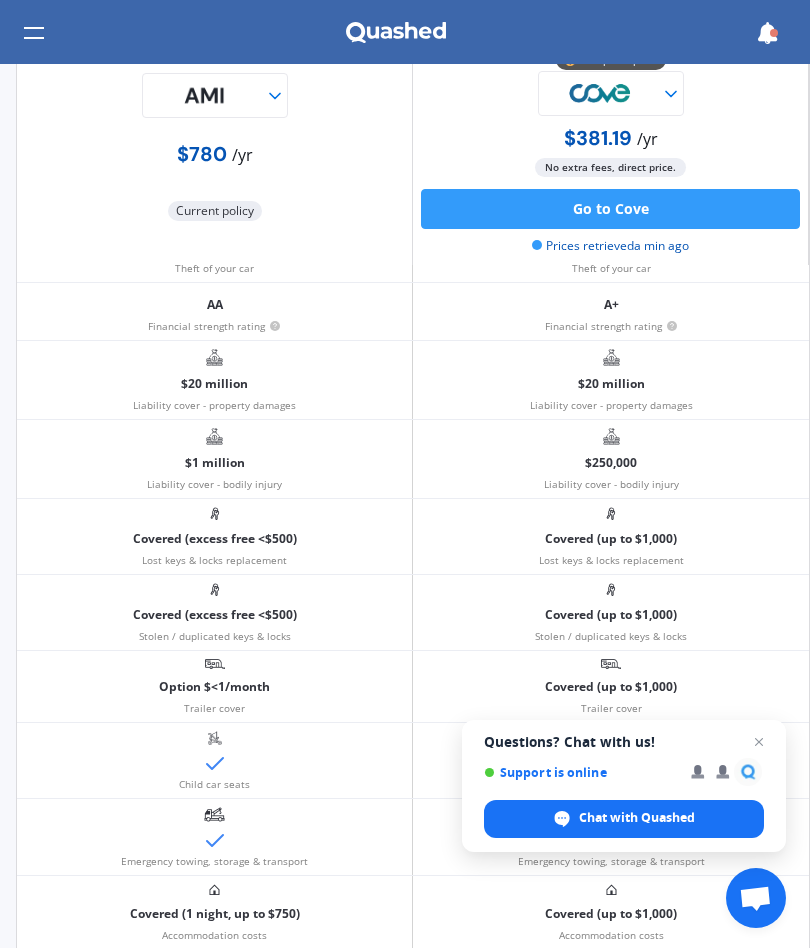 click at bounding box center (759, 742) 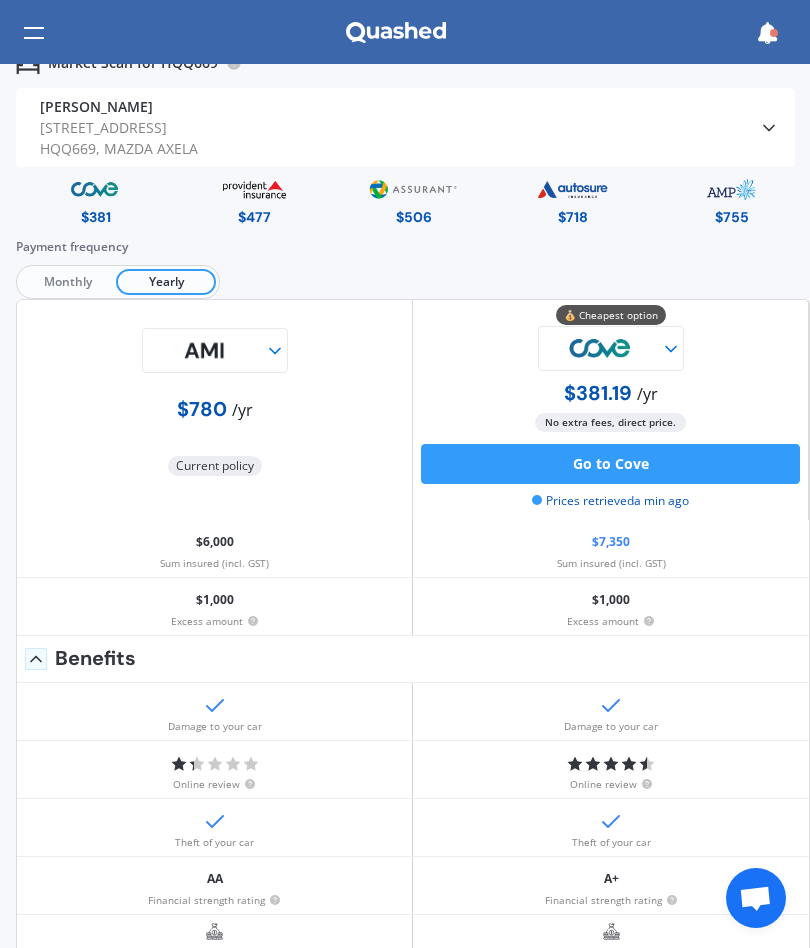 scroll, scrollTop: 8, scrollLeft: 0, axis: vertical 